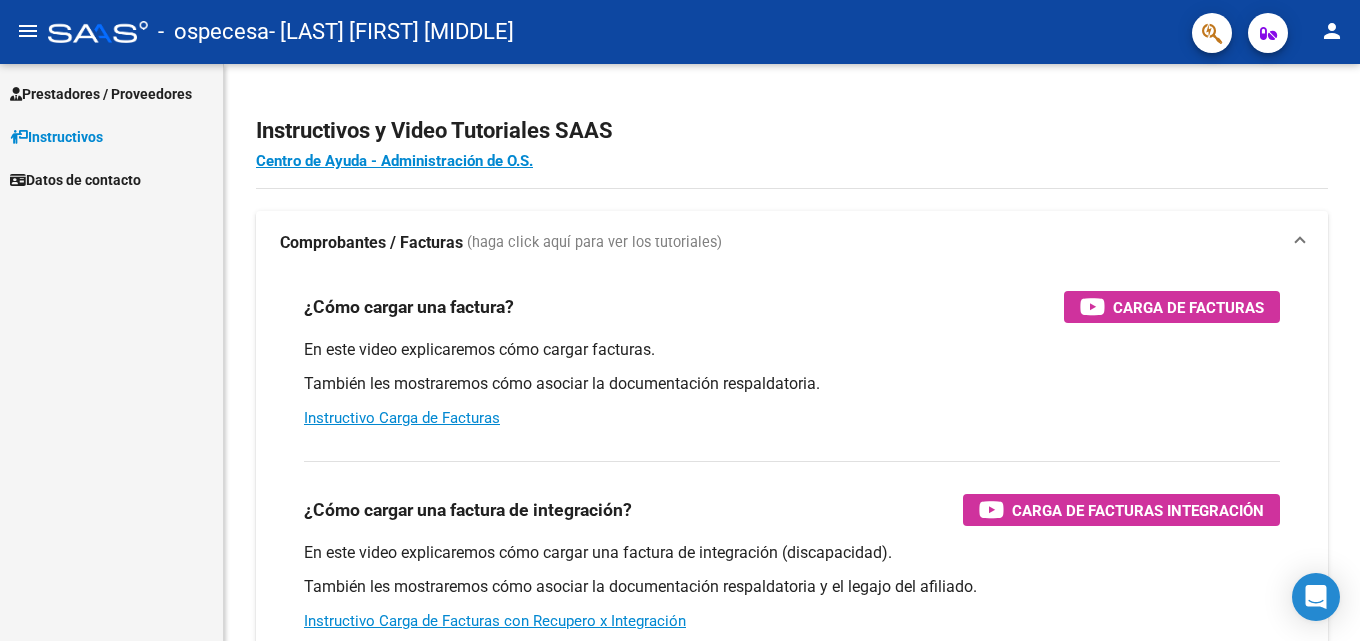 scroll, scrollTop: 0, scrollLeft: 0, axis: both 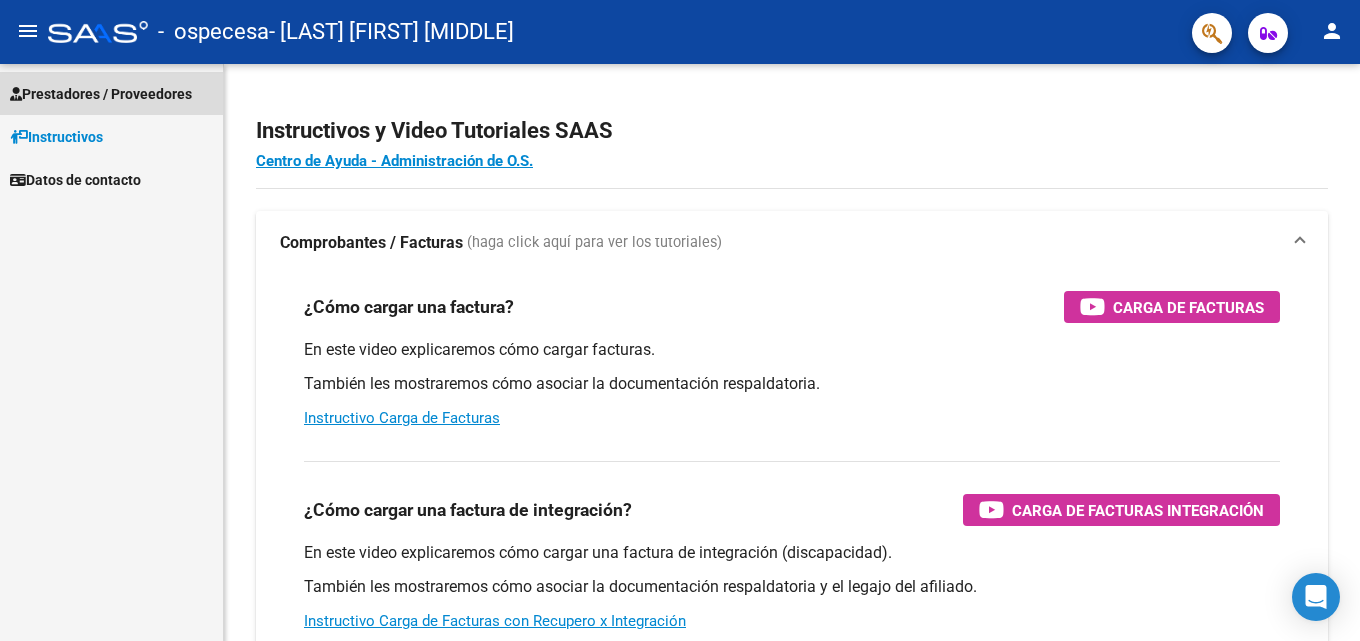 click on "Prestadores / Proveedores" at bounding box center [101, 94] 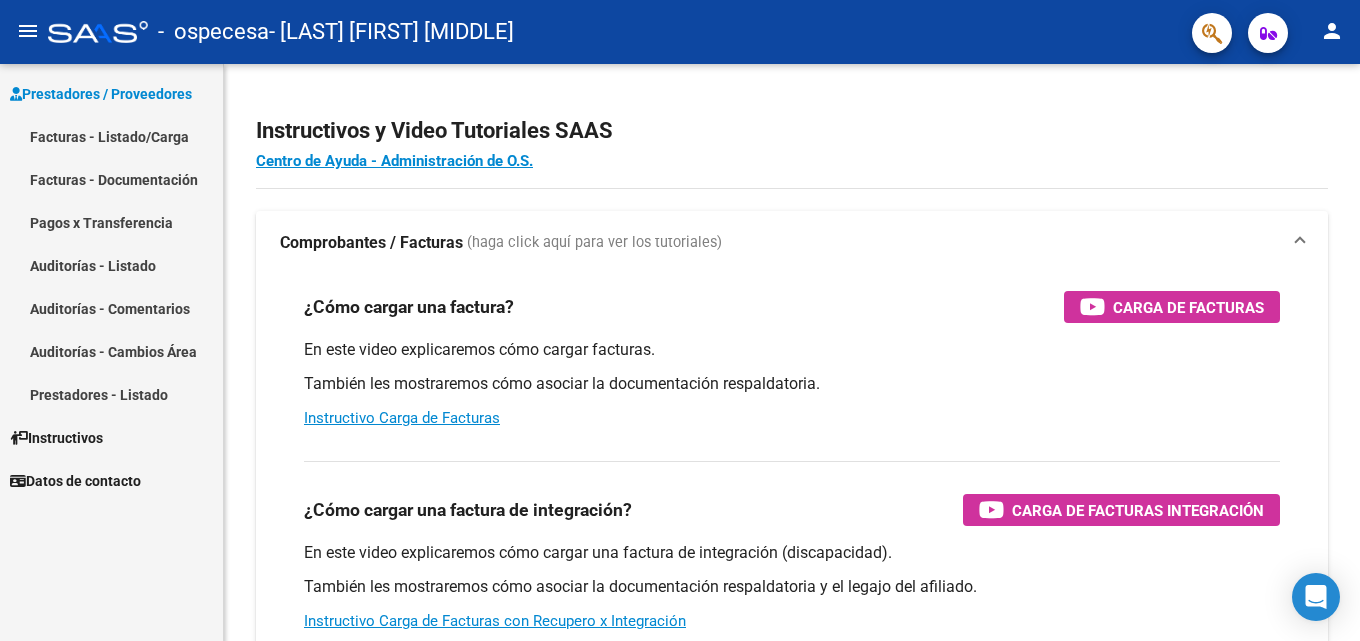 click on "Facturas - Listado/Carga" at bounding box center [111, 136] 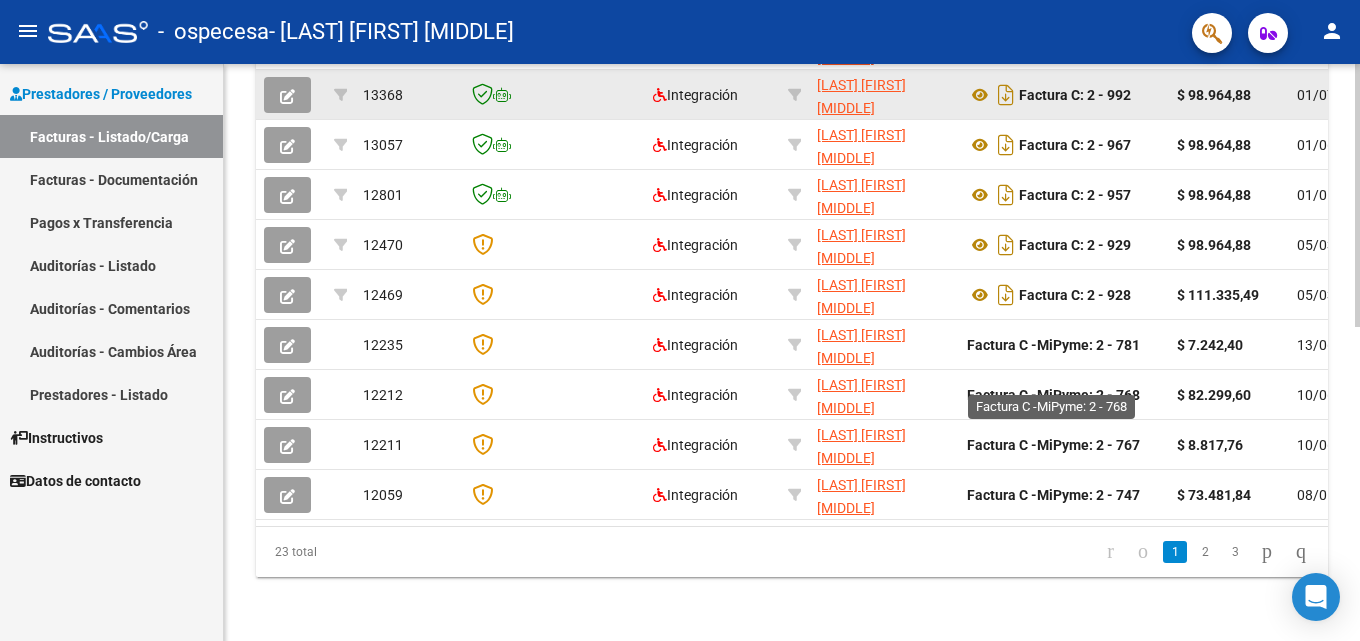 scroll, scrollTop: 691, scrollLeft: 0, axis: vertical 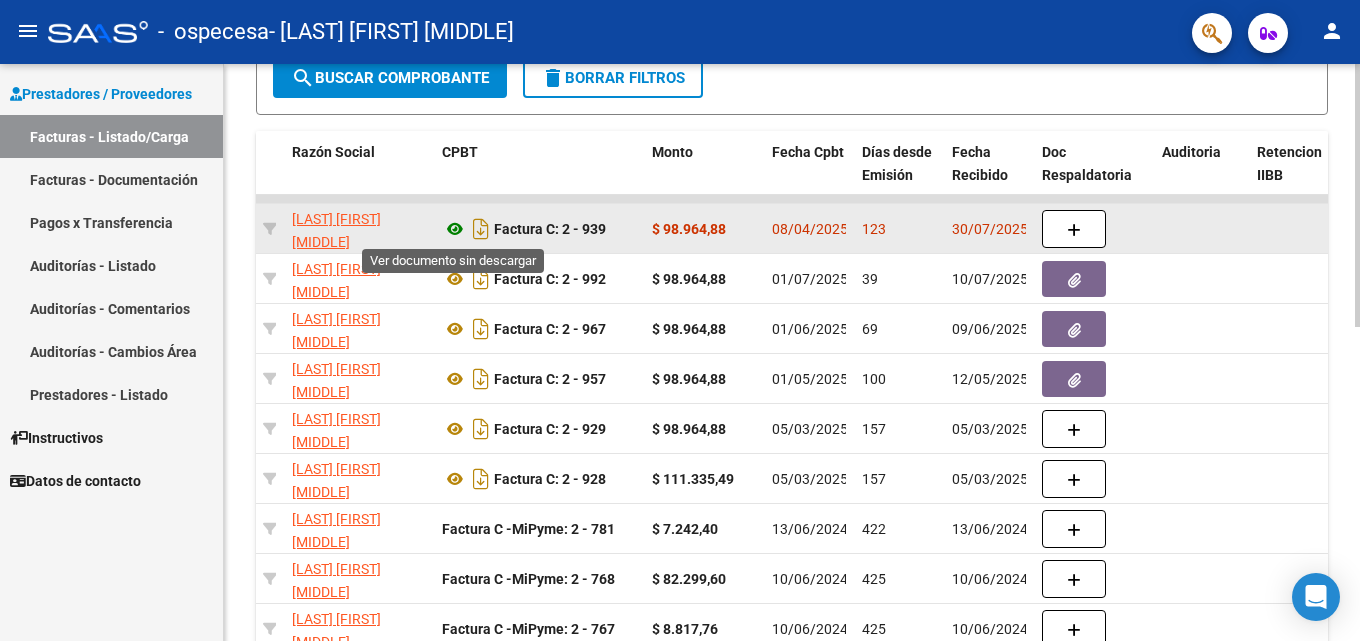 click 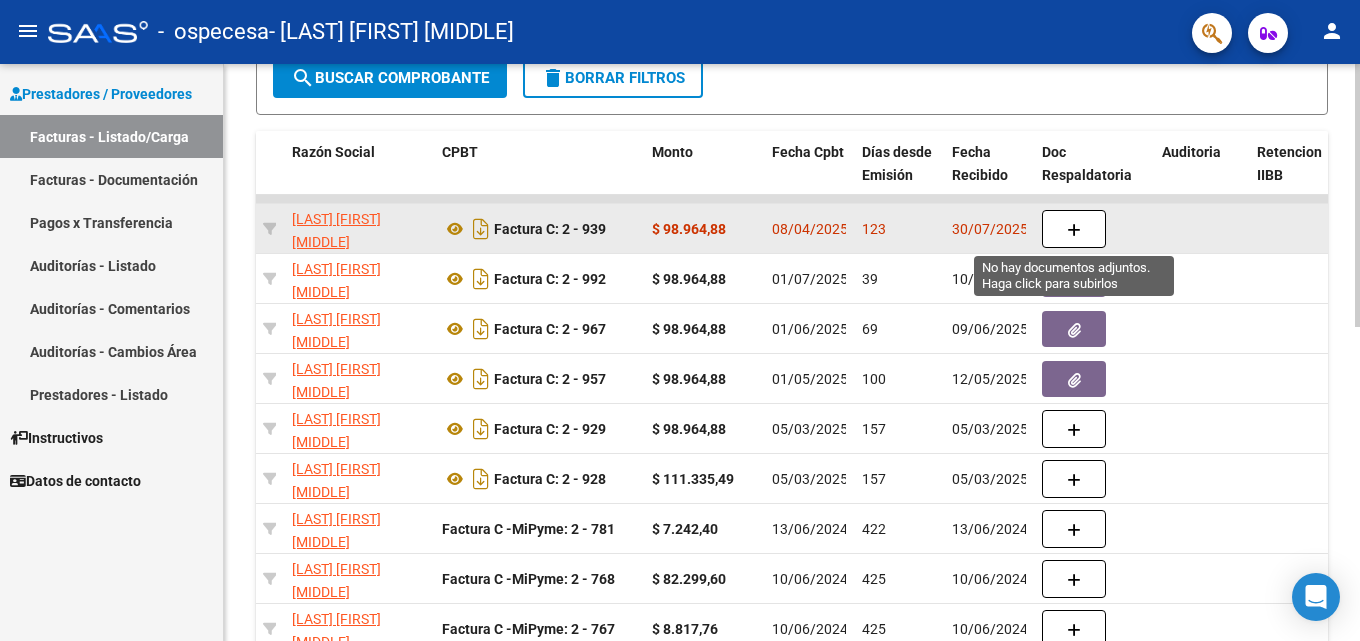 click 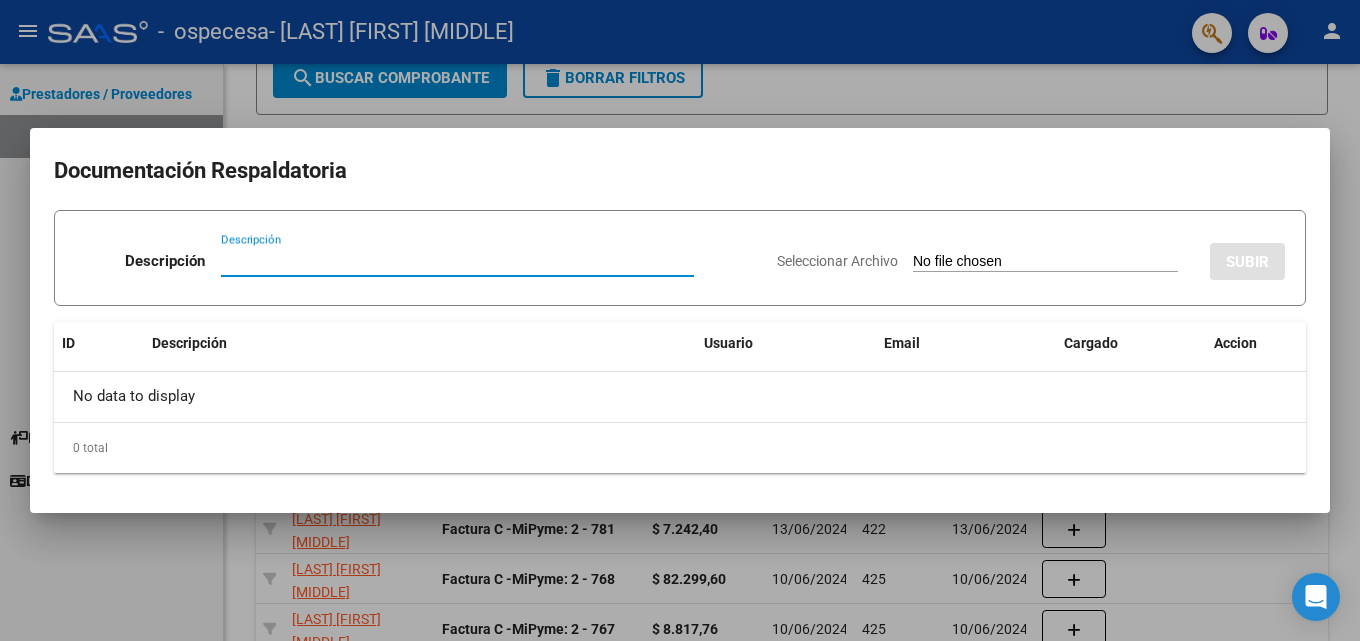 click on "Seleccionar Archivo" at bounding box center [1045, 262] 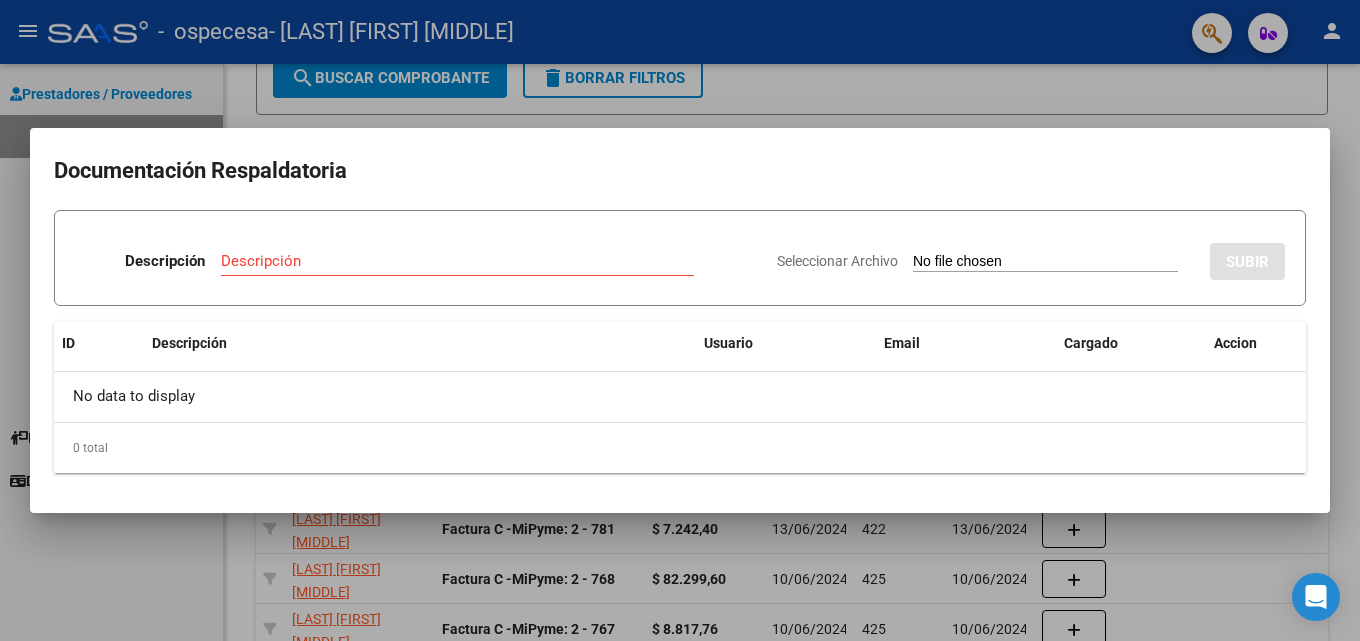 click on "Seleccionar Archivo" at bounding box center (1045, 262) 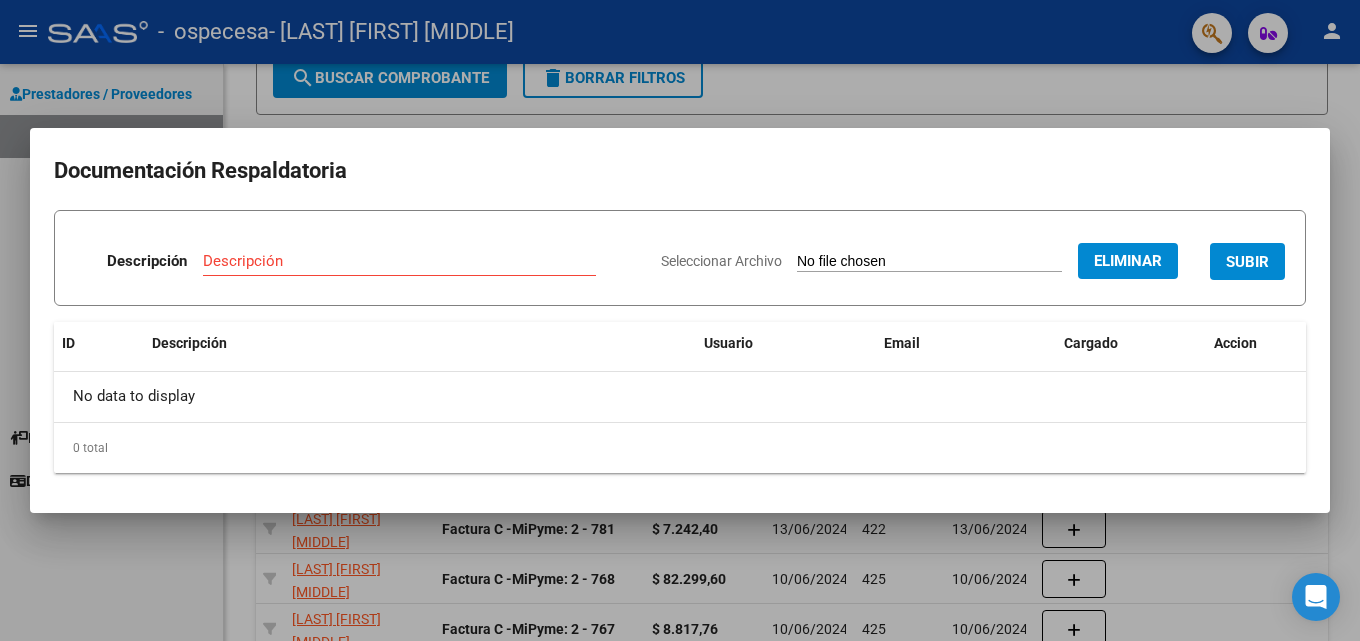 click on "SUBIR" at bounding box center (1247, 262) 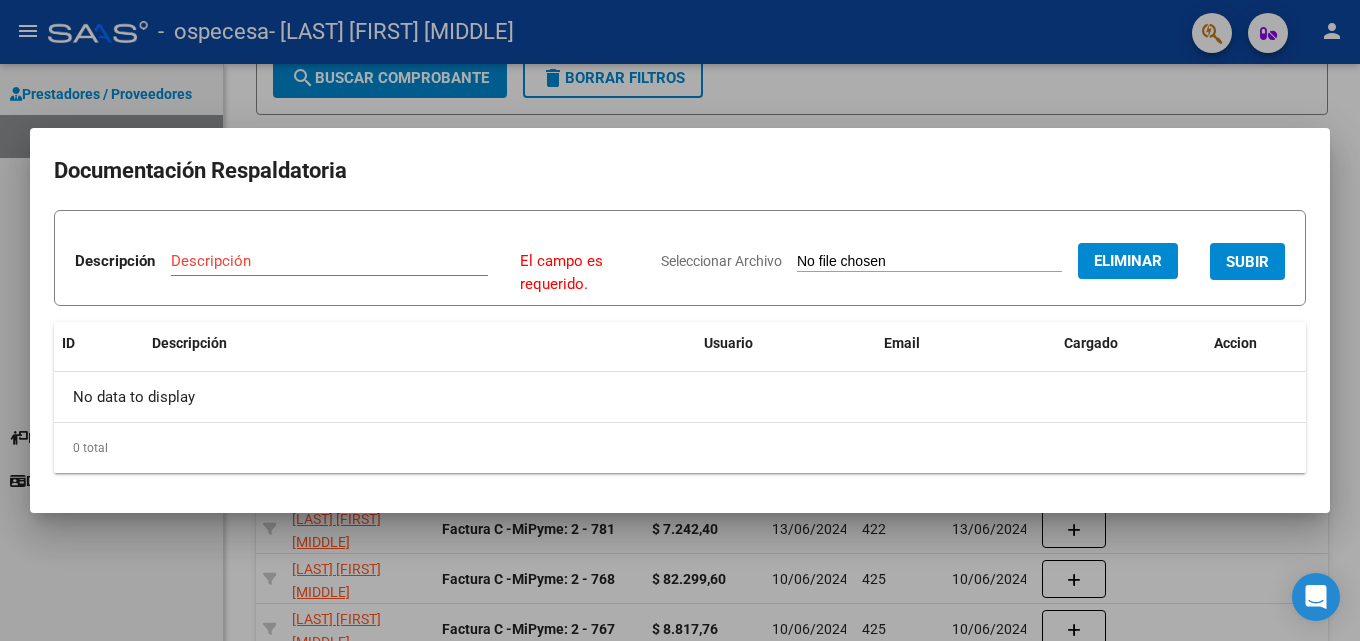 click on "Descripción" at bounding box center [329, 261] 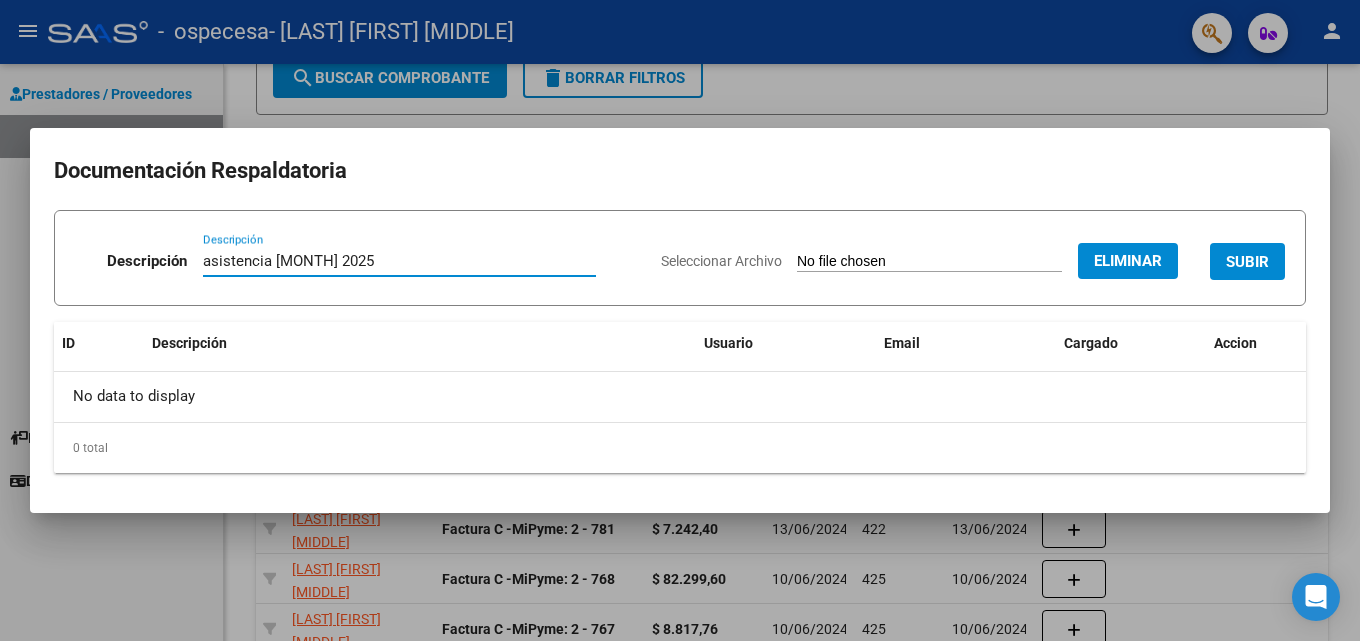 type on "asistencia [MONTH] 2025" 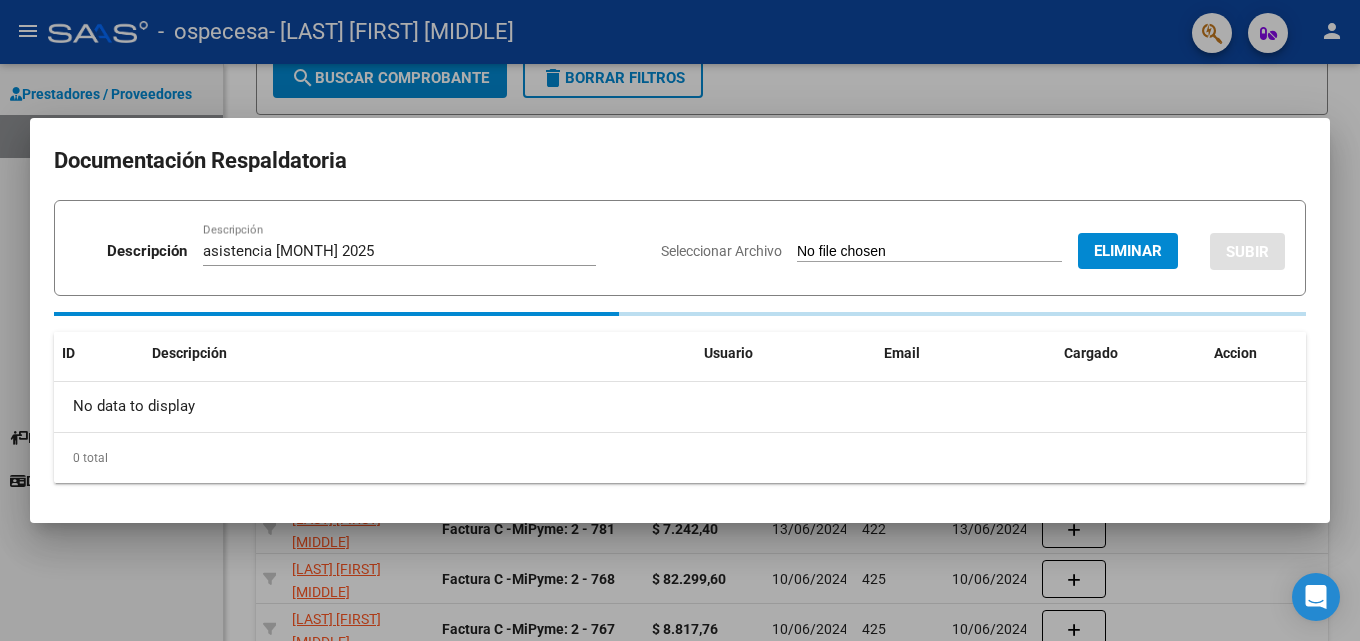 type 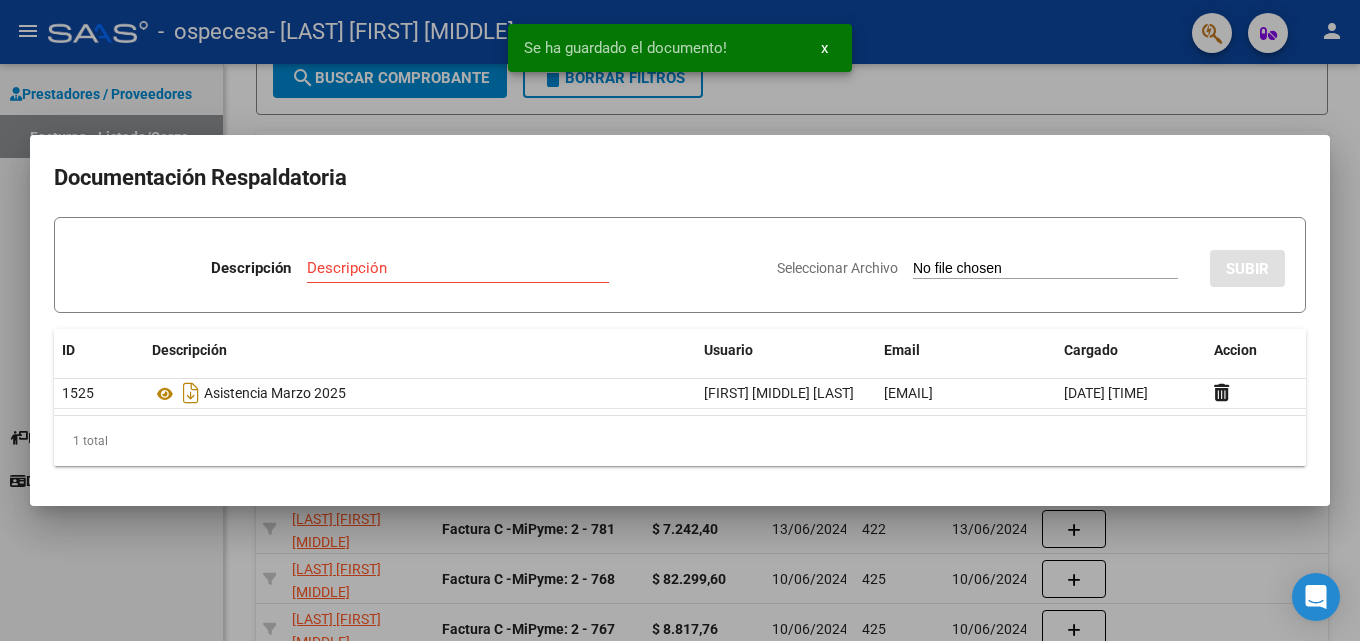 click at bounding box center [680, 320] 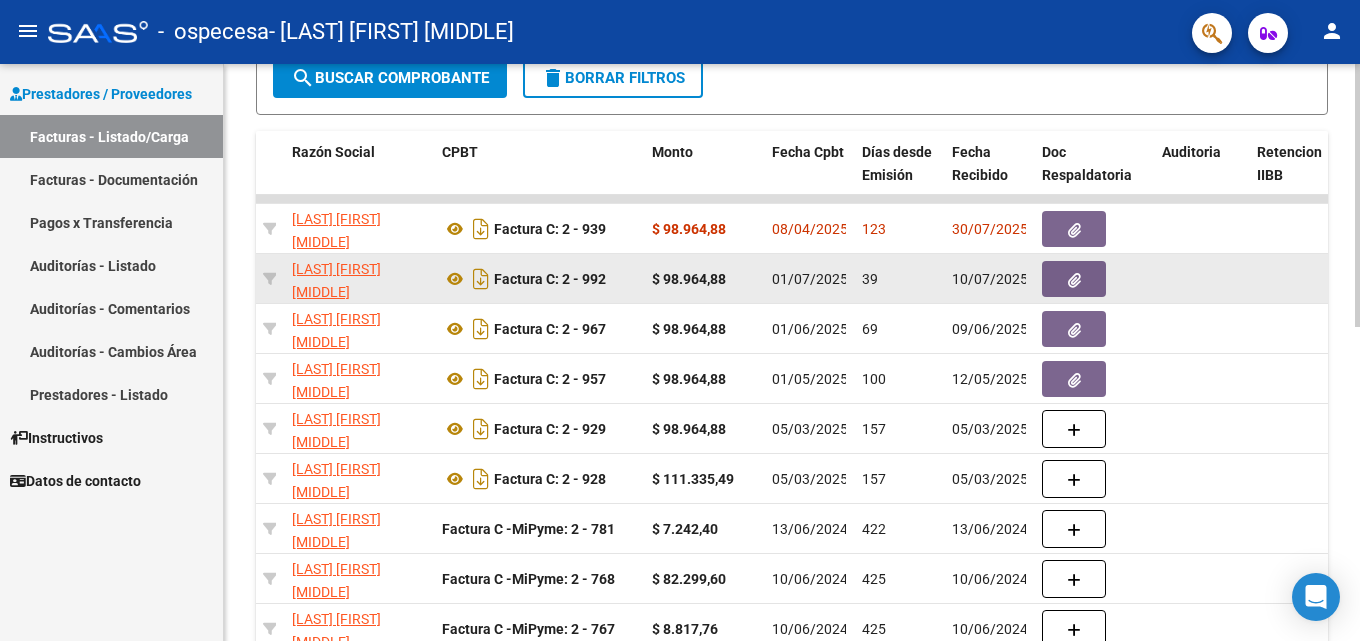 click 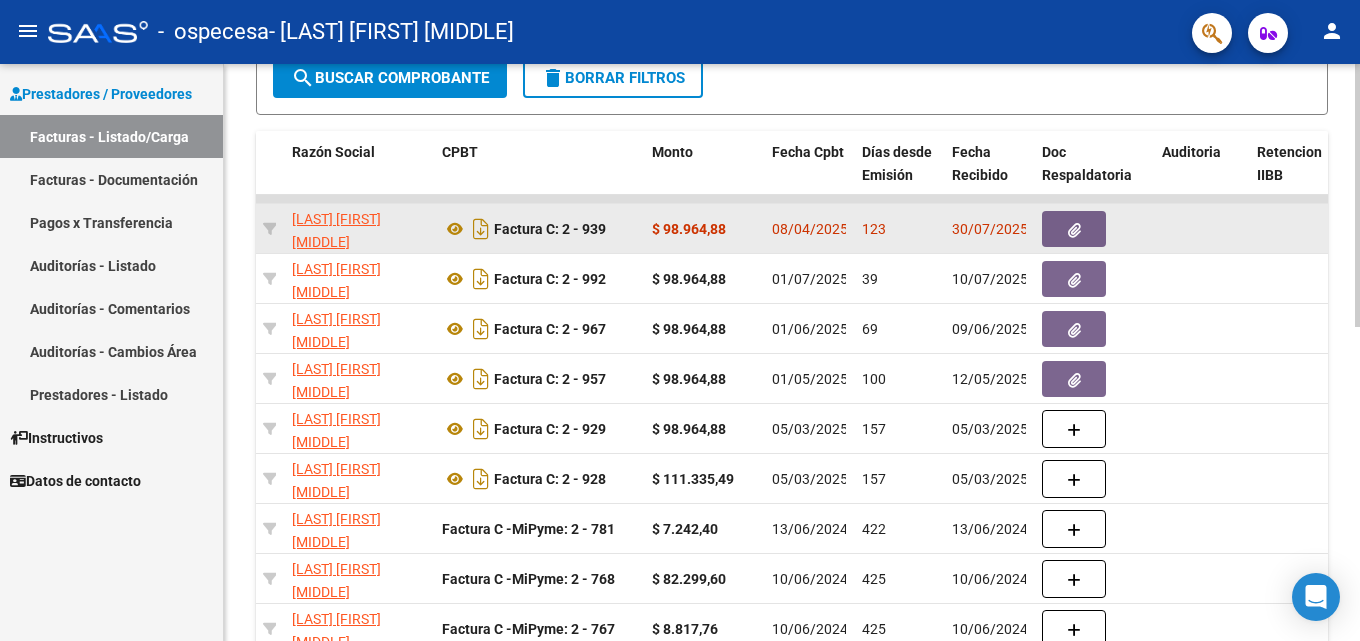 drag, startPoint x: 686, startPoint y: 230, endPoint x: 804, endPoint y: 219, distance: 118.511604 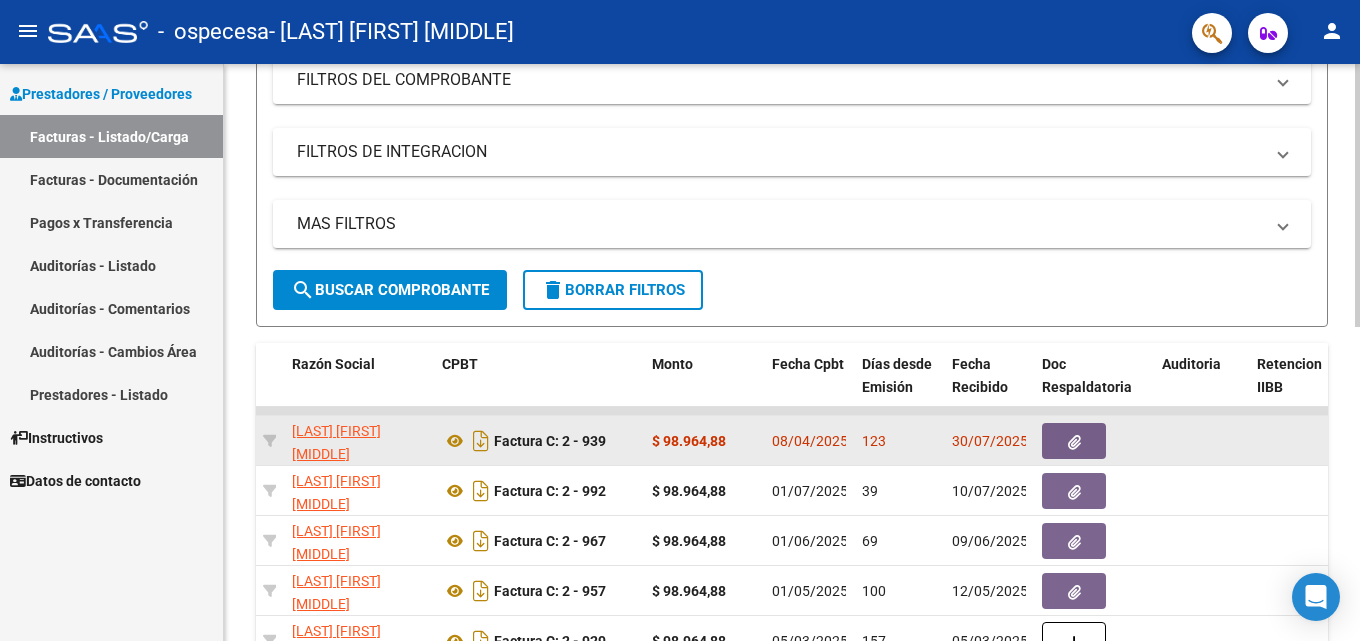 scroll, scrollTop: 0, scrollLeft: 0, axis: both 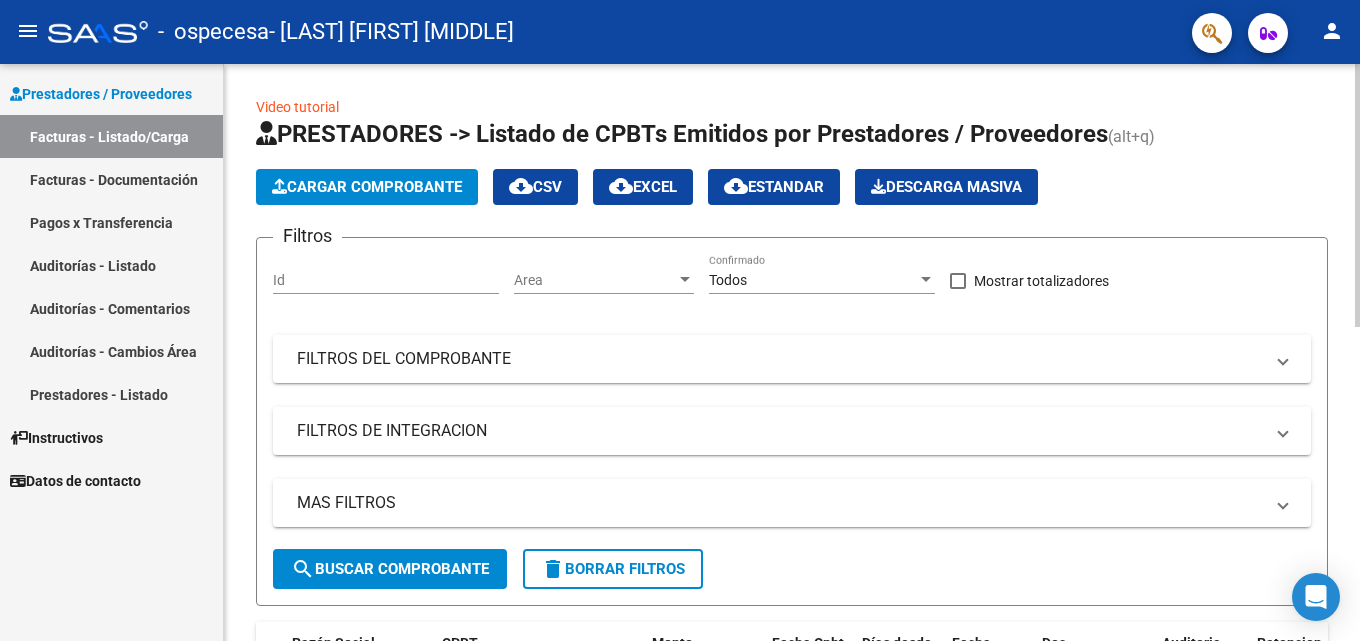 click on "Cargar Comprobante" 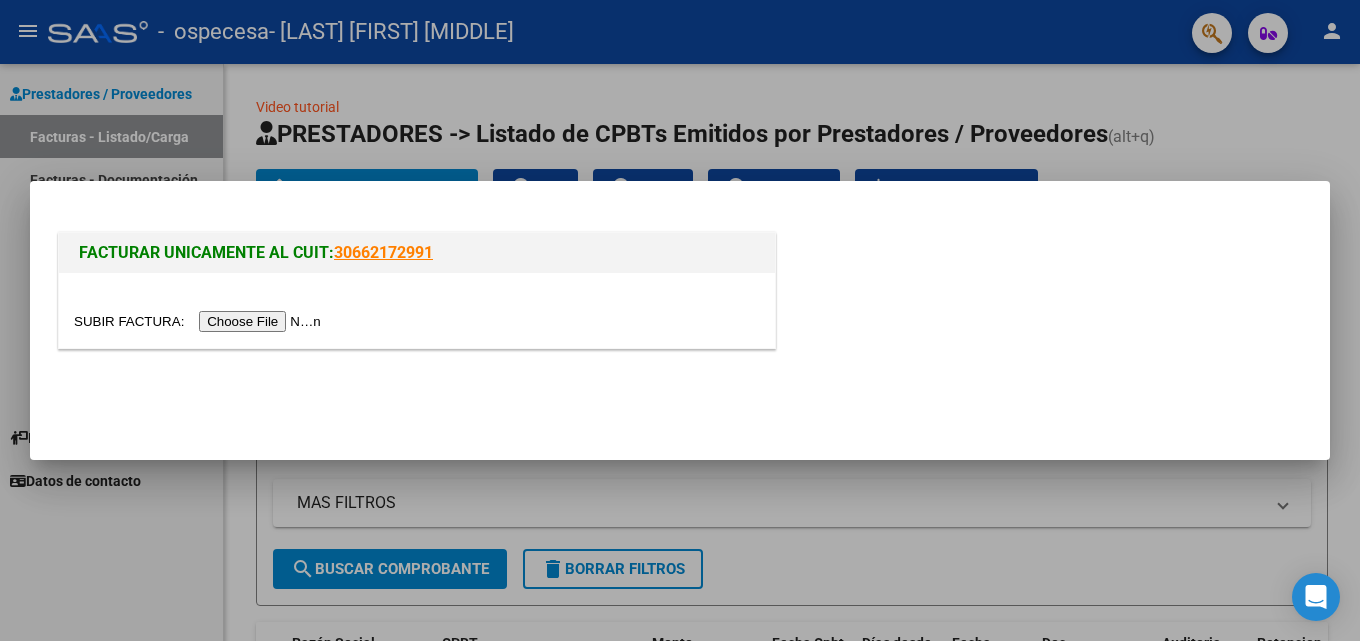 click at bounding box center (200, 321) 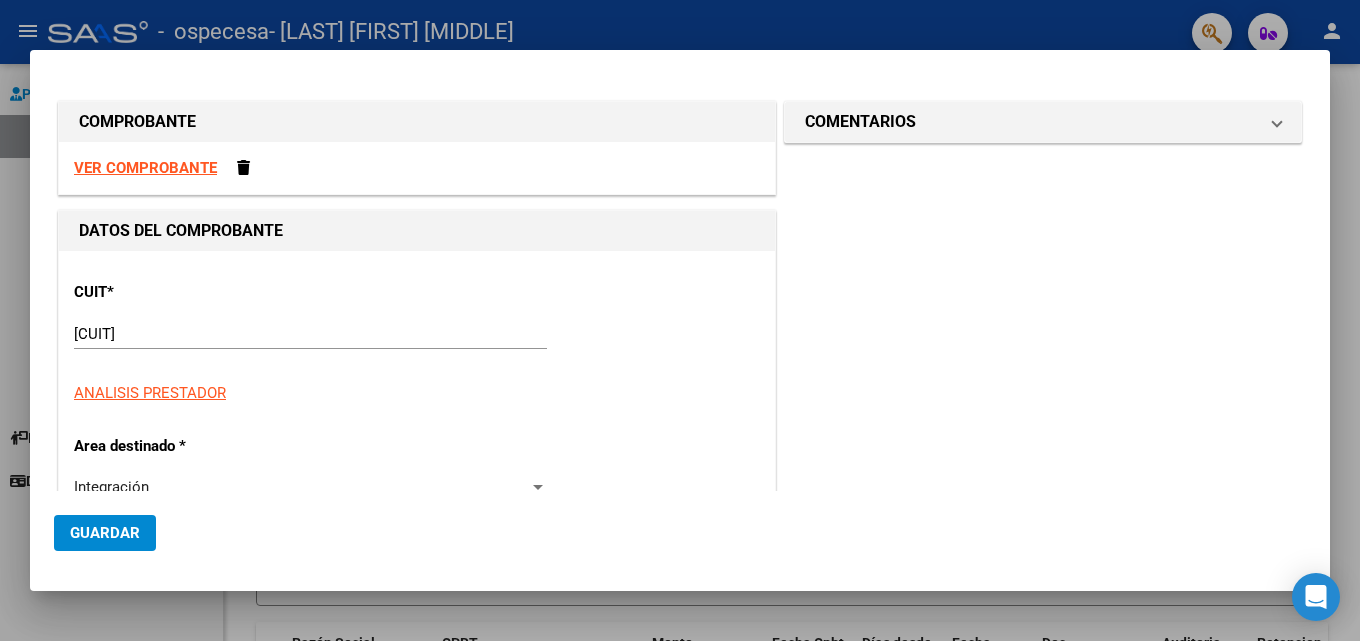 scroll, scrollTop: 200, scrollLeft: 0, axis: vertical 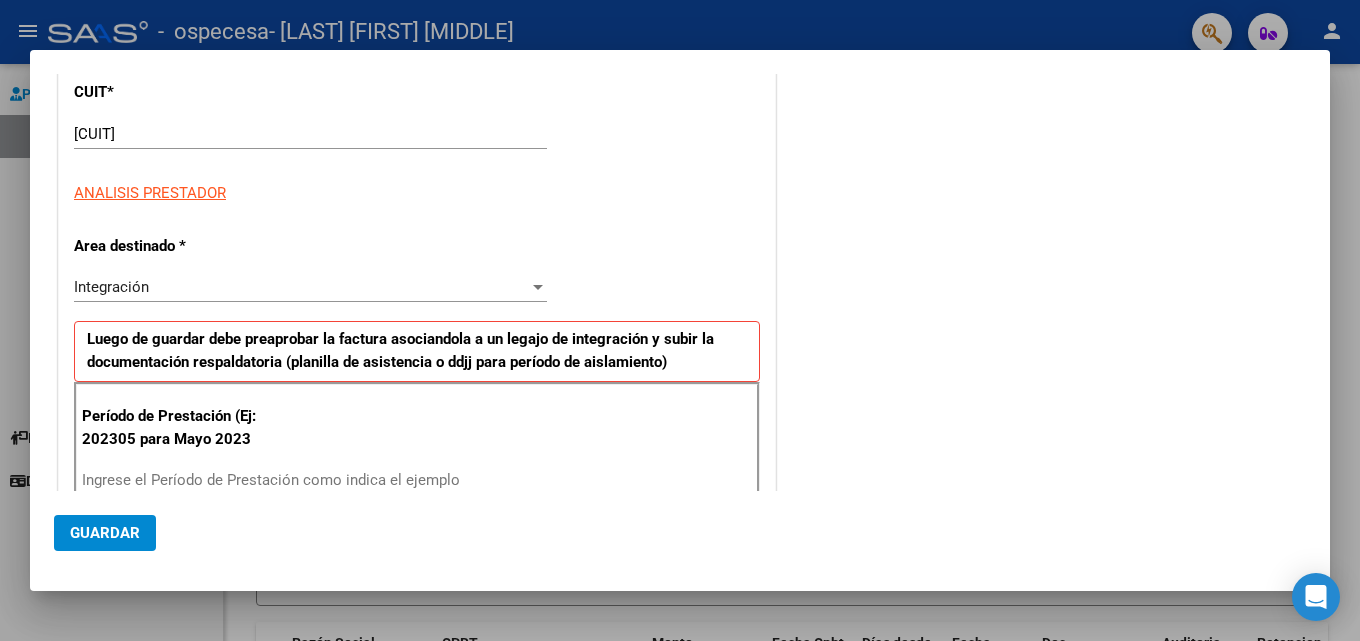 click at bounding box center (538, 287) 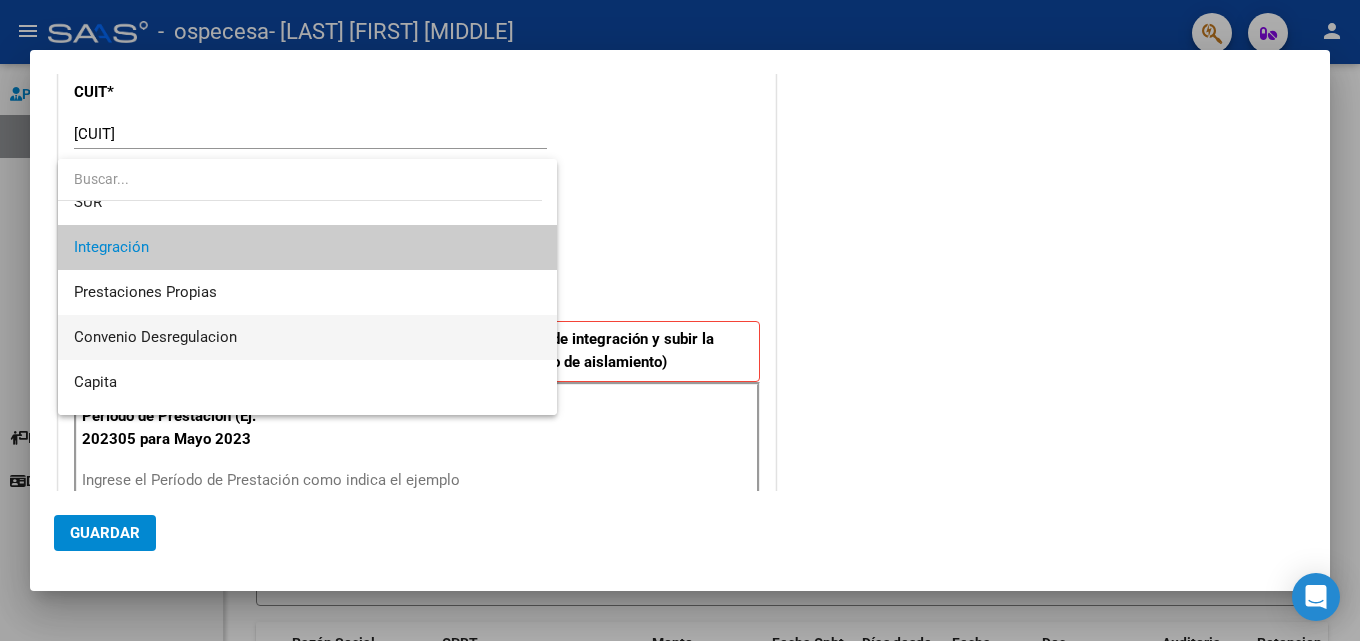 scroll, scrollTop: 149, scrollLeft: 0, axis: vertical 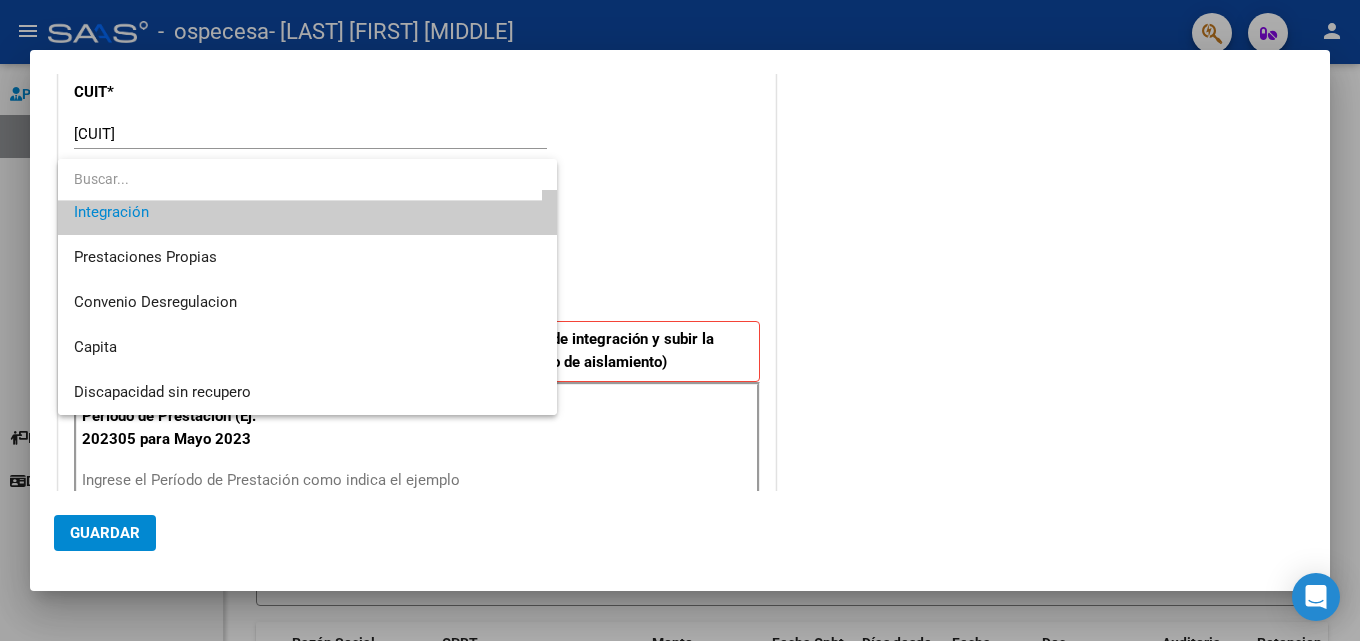 click at bounding box center (680, 320) 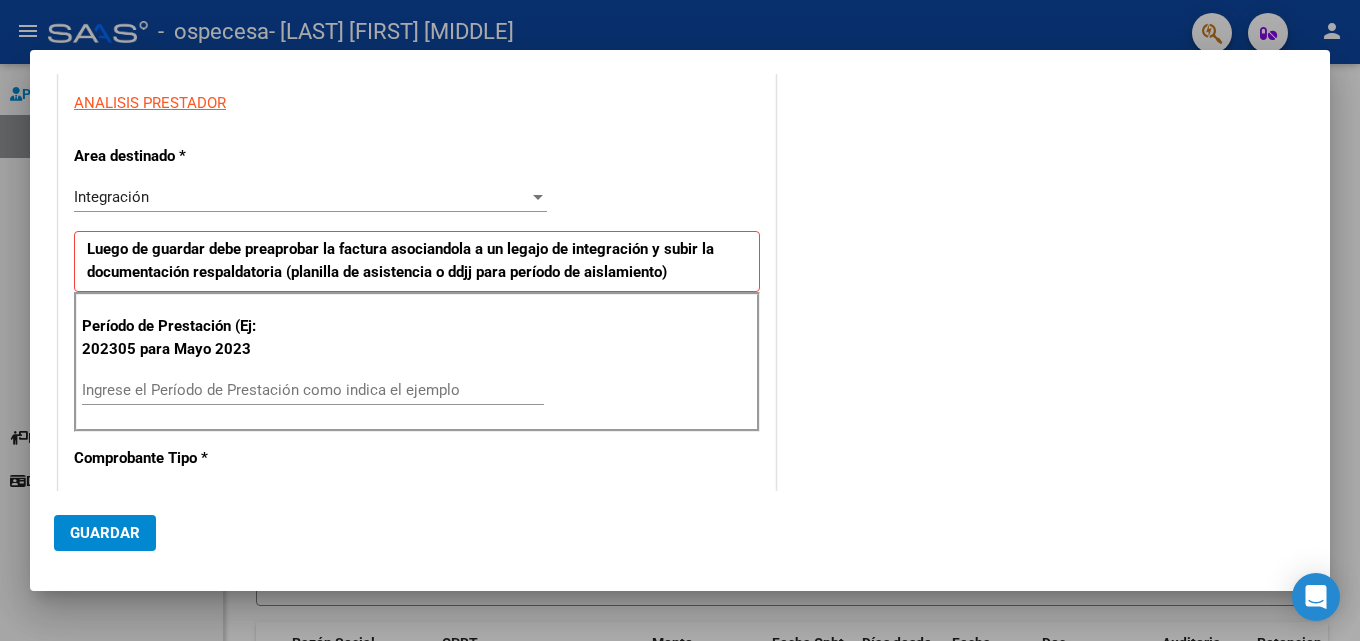 scroll, scrollTop: 300, scrollLeft: 0, axis: vertical 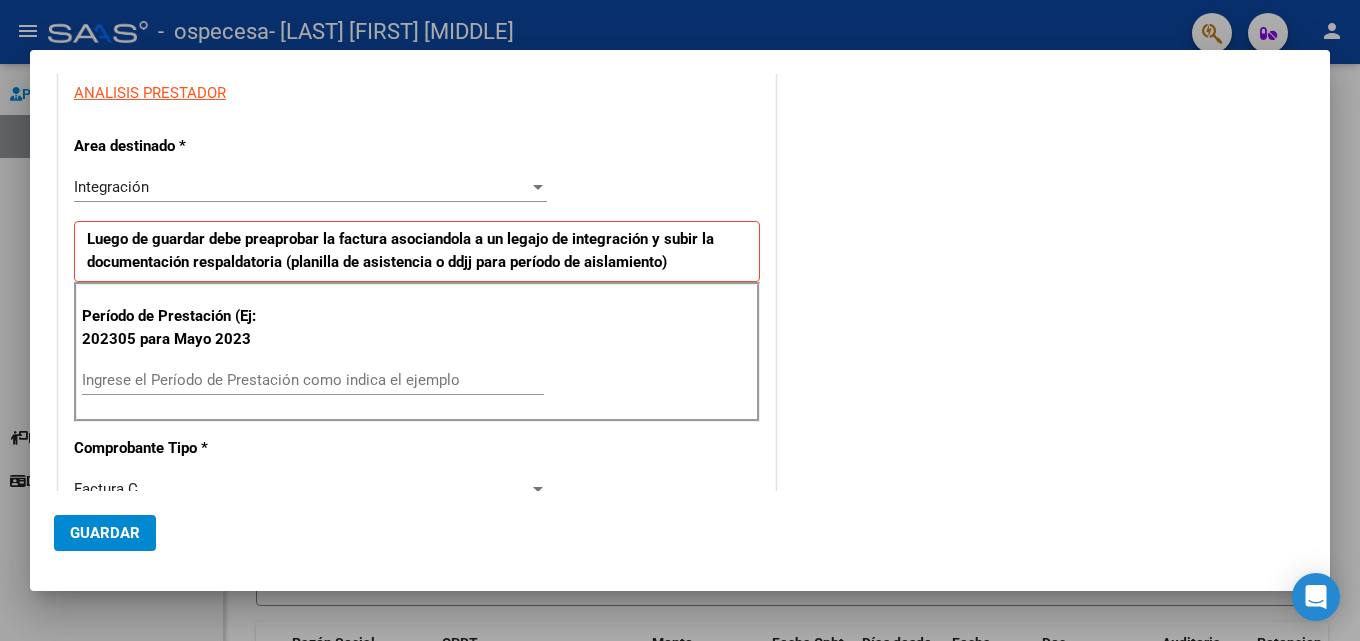 click on "Ingrese el Período de Prestación como indica el ejemplo" at bounding box center [313, 380] 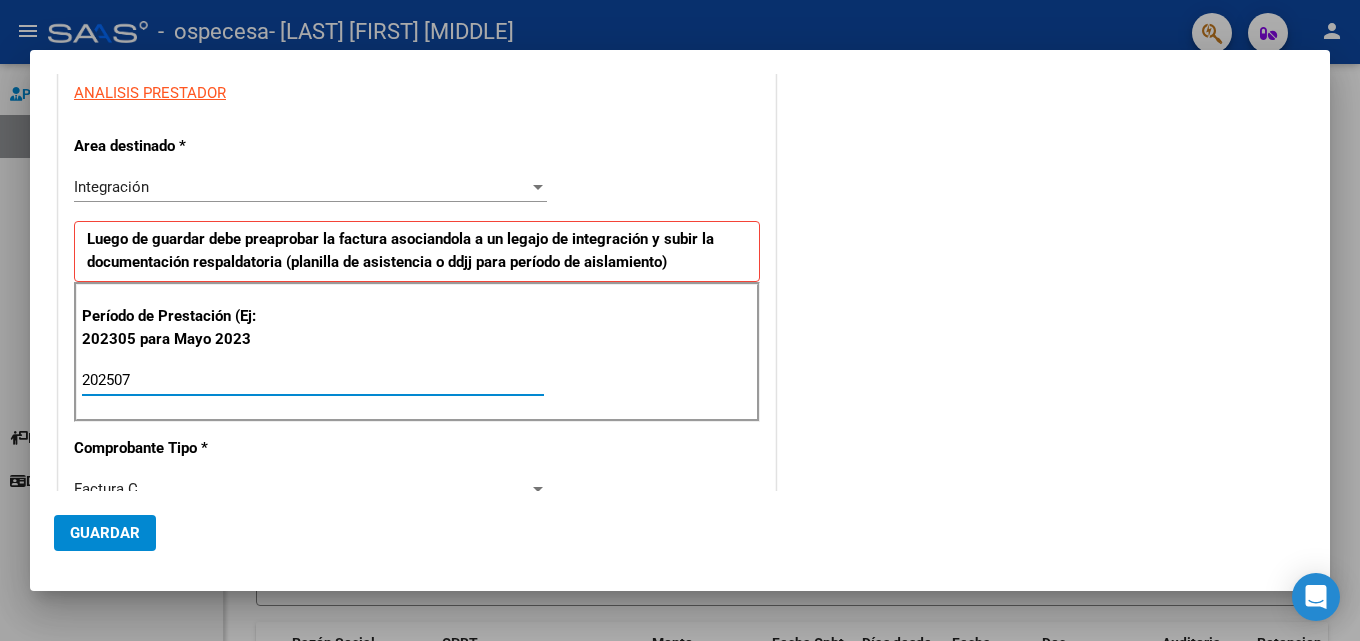 type on "202507" 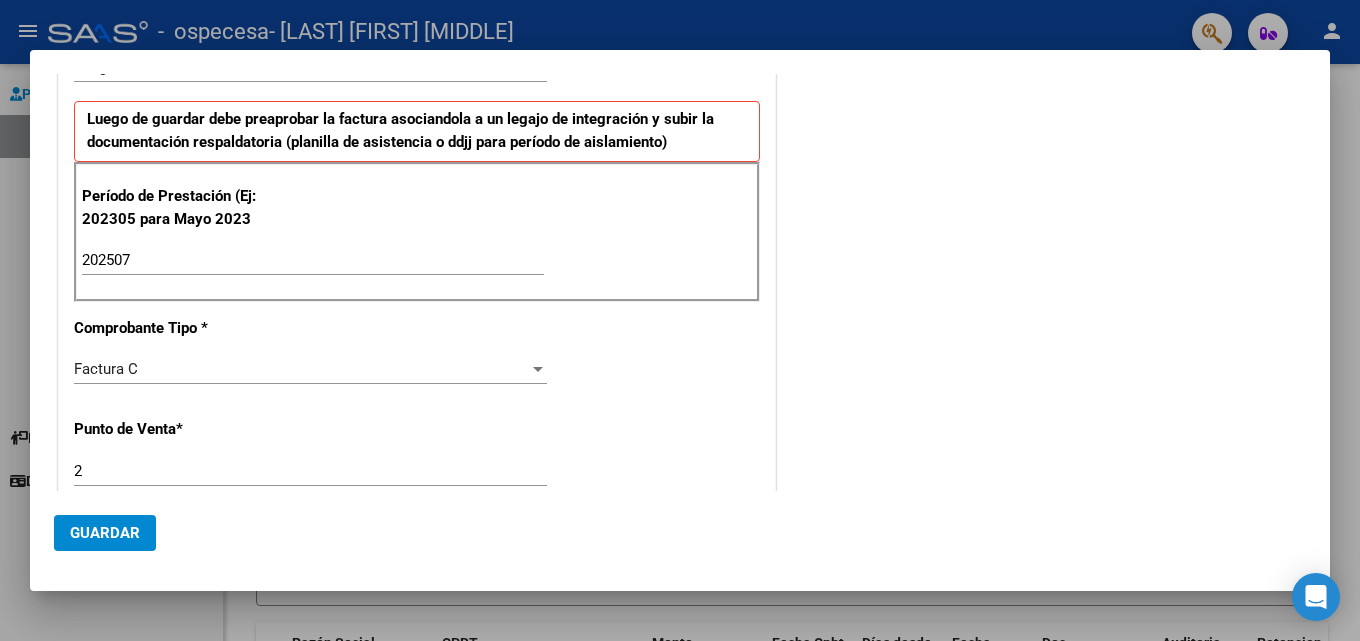 scroll, scrollTop: 600, scrollLeft: 0, axis: vertical 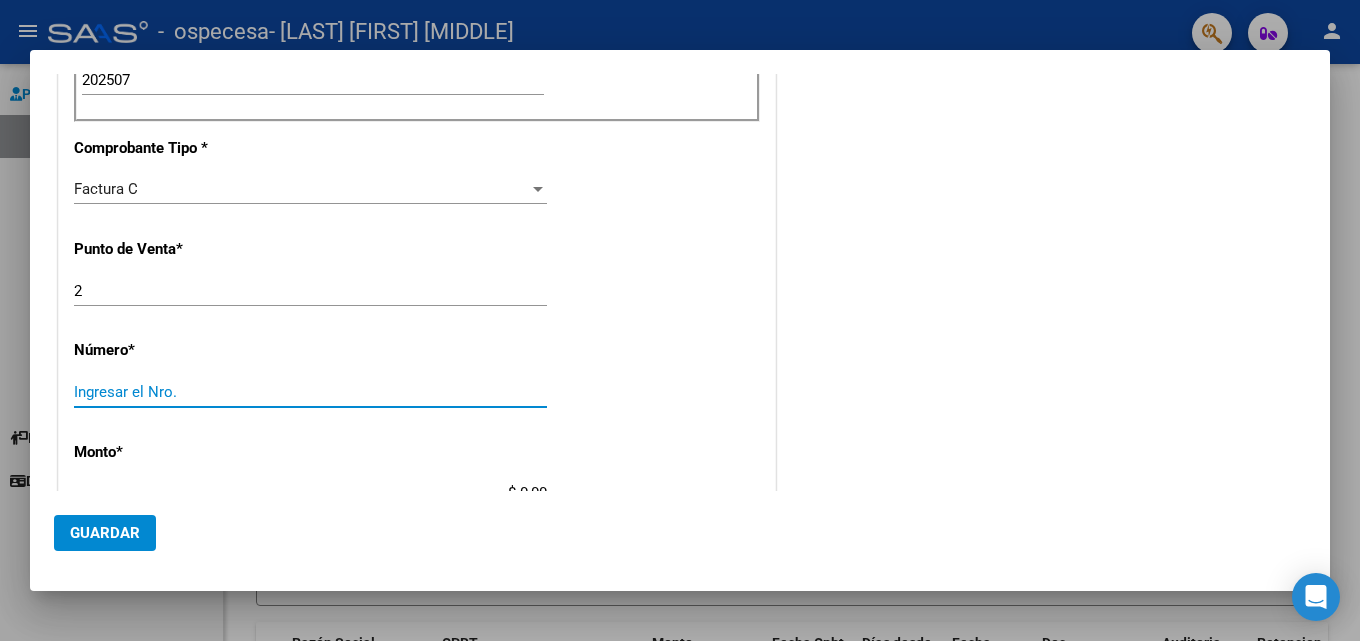 click on "Ingresar el Nro." at bounding box center (310, 392) 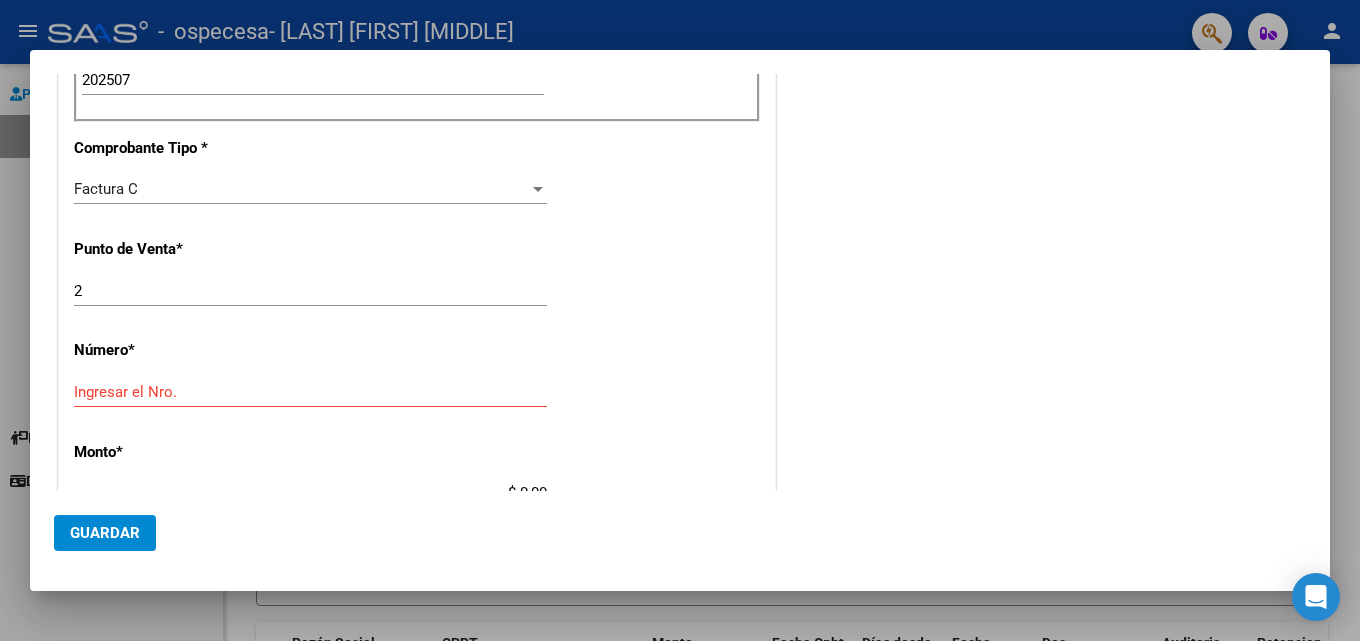 click on "CUIT  *   [CUIT] Ingresar CUIT  ANALISIS PRESTADOR  Area destinado * Integración Seleccionar Area Luego de guardar debe preaprobar la factura asociandola a un legajo de integración y subir la documentación respaldatoria (planilla de asistencia o ddjj para período de aislamiento)  Período de Prestación (Ej: 202305 para Mayo 2023    202507 Ingrese el Período de Prestación como indica el ejemplo   Comprobante Tipo * Factura C Seleccionar Tipo Punto de Venta  *   2 Ingresar el Nro.  Número  *   Ingresar el Nro.  Monto  *   $ 0,00 Ingresar el monto  Fecha del Cpbt.  *   Ingresar la fecha  CAE / CAEA (no ingrese CAI)    Ingresar el CAE o CAEA (no ingrese CAI)  Fecha de Vencimiento    Ingresar la fecha  Ref. Externa    Ingresar la ref.  N° Liquidación    Ingresar el N° Liquidación" at bounding box center [417, 384] 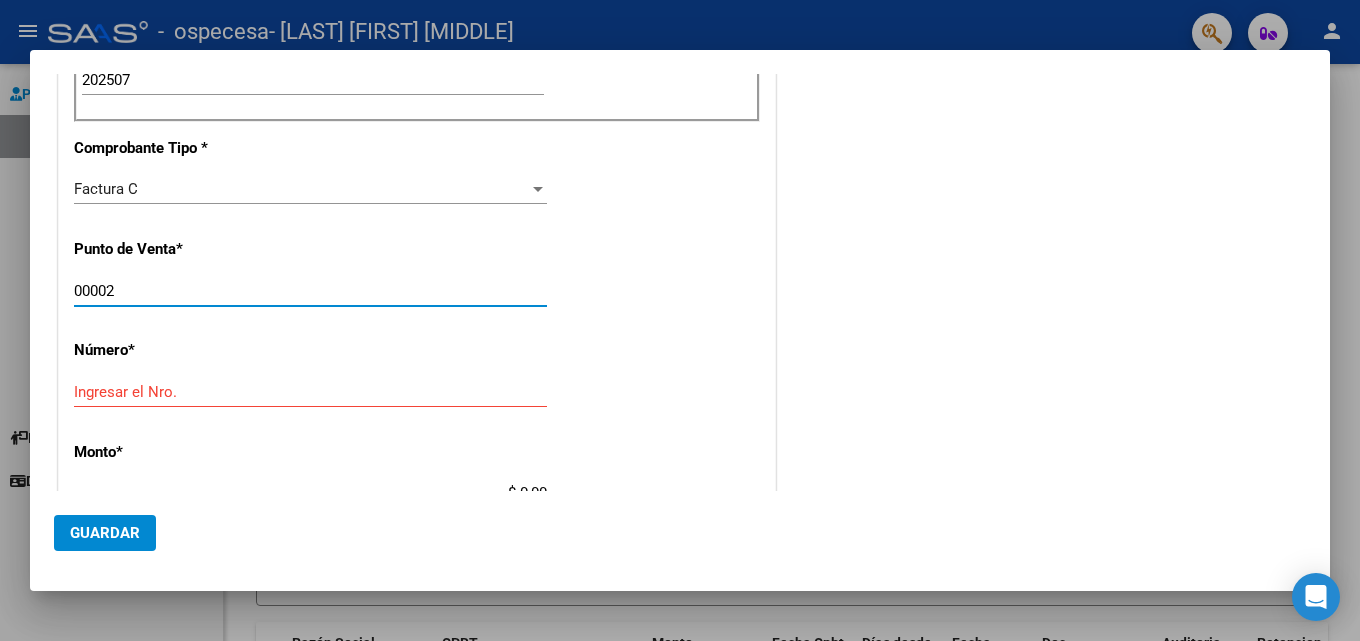 type on "00002" 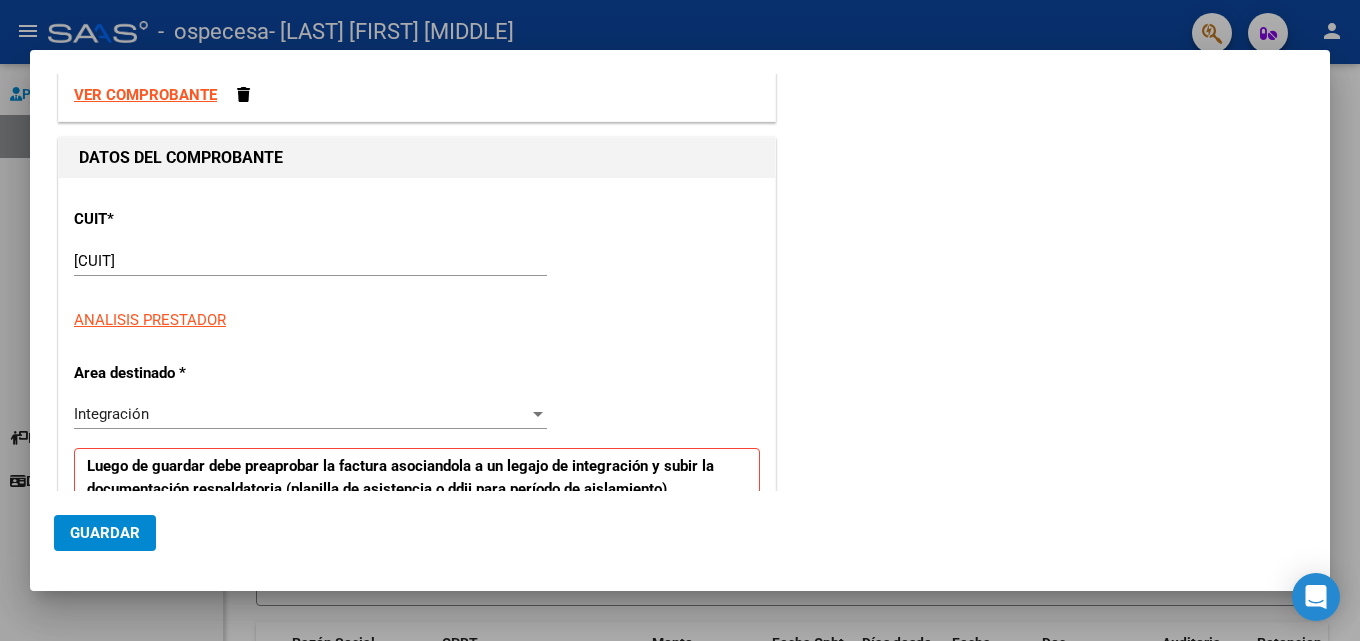 scroll, scrollTop: 0, scrollLeft: 0, axis: both 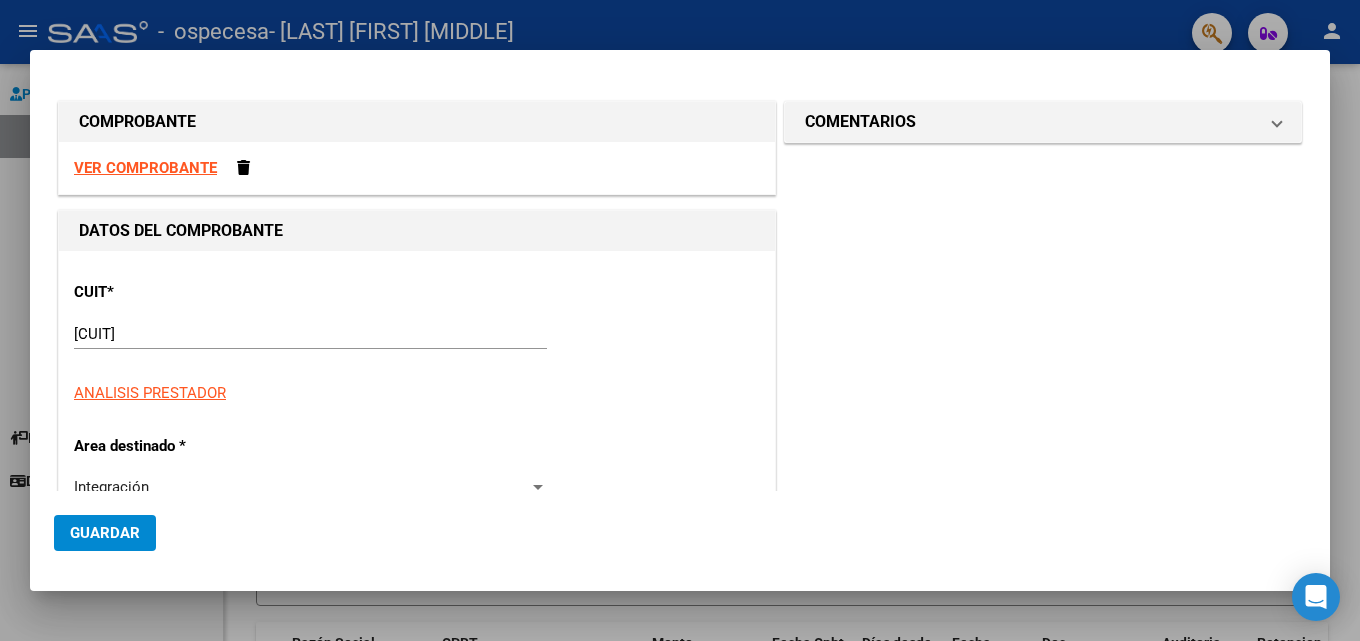 click on "VER COMPROBANTE" at bounding box center (145, 168) 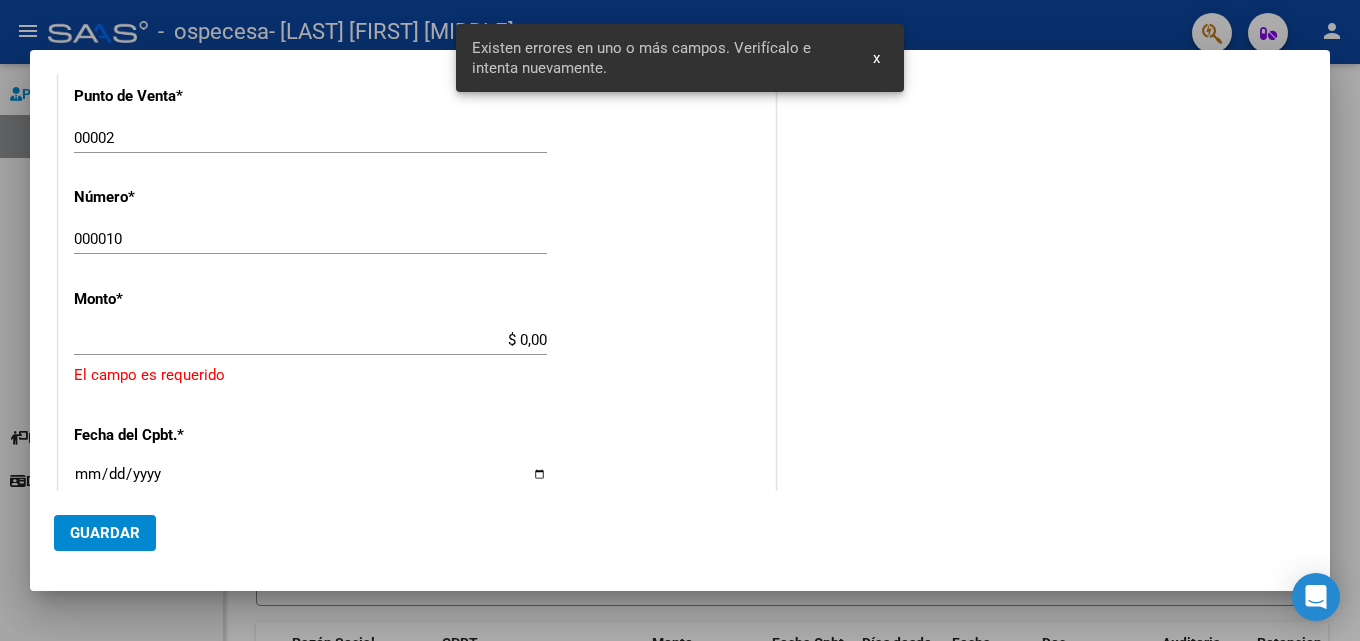 scroll, scrollTop: 801, scrollLeft: 0, axis: vertical 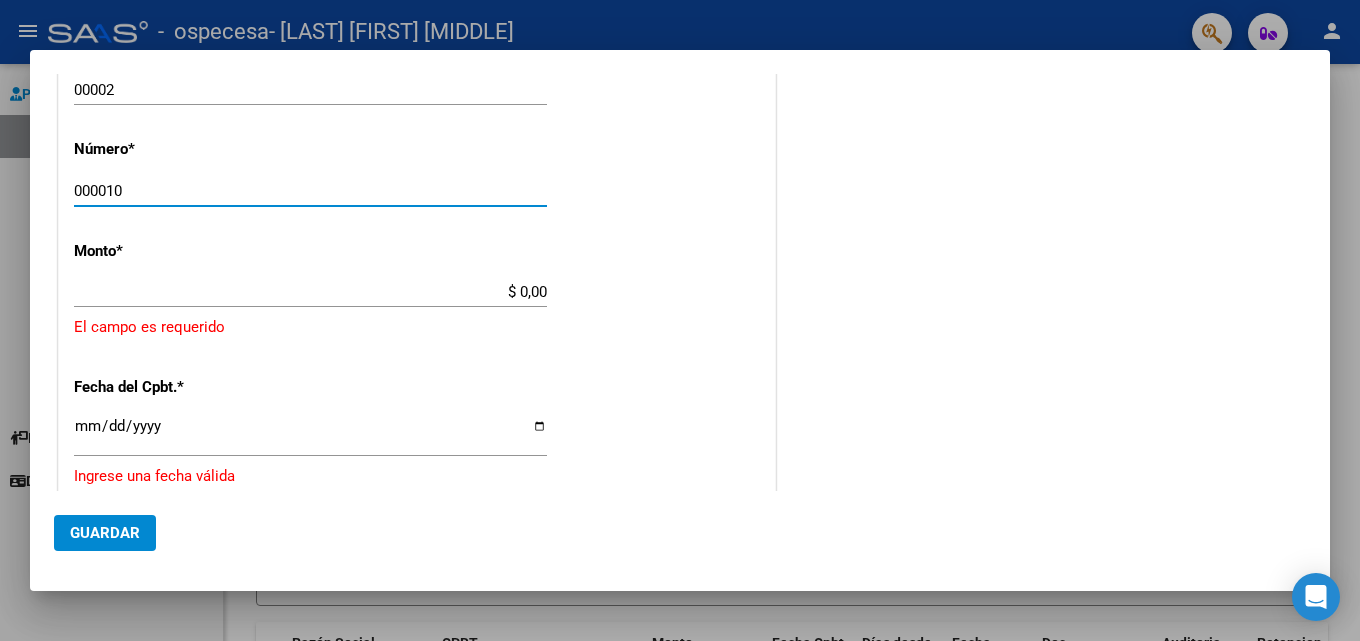 click on "000010" at bounding box center (310, 191) 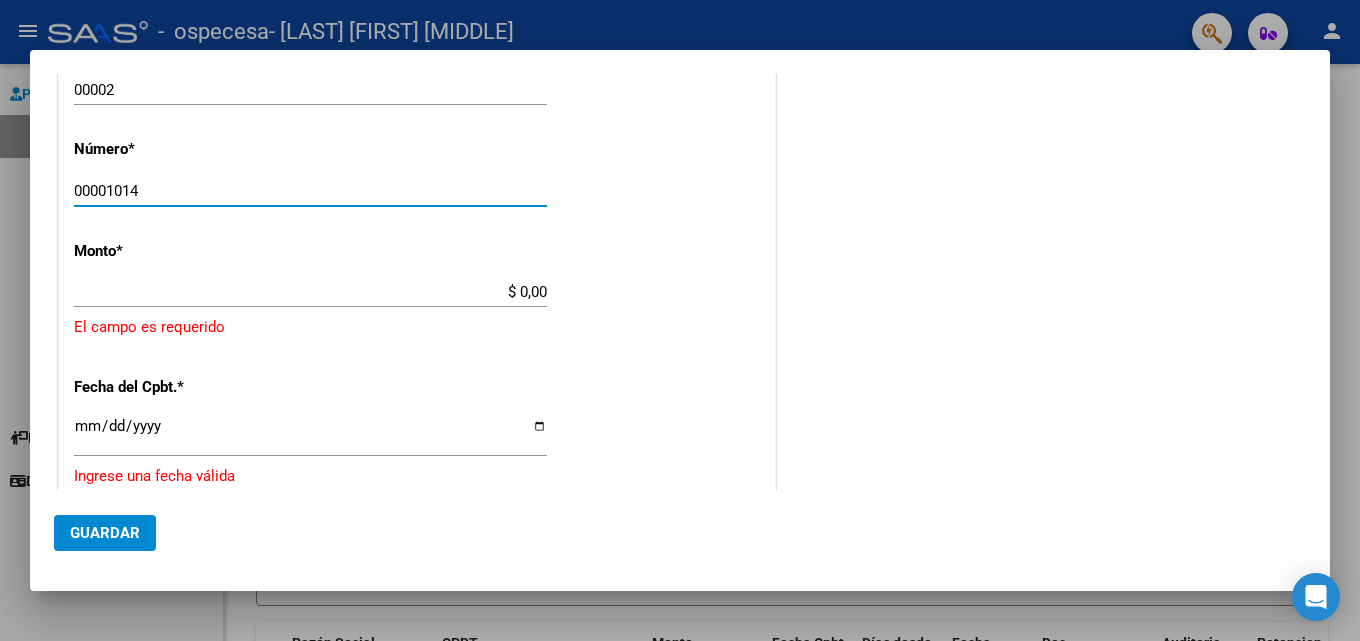type on "00001014" 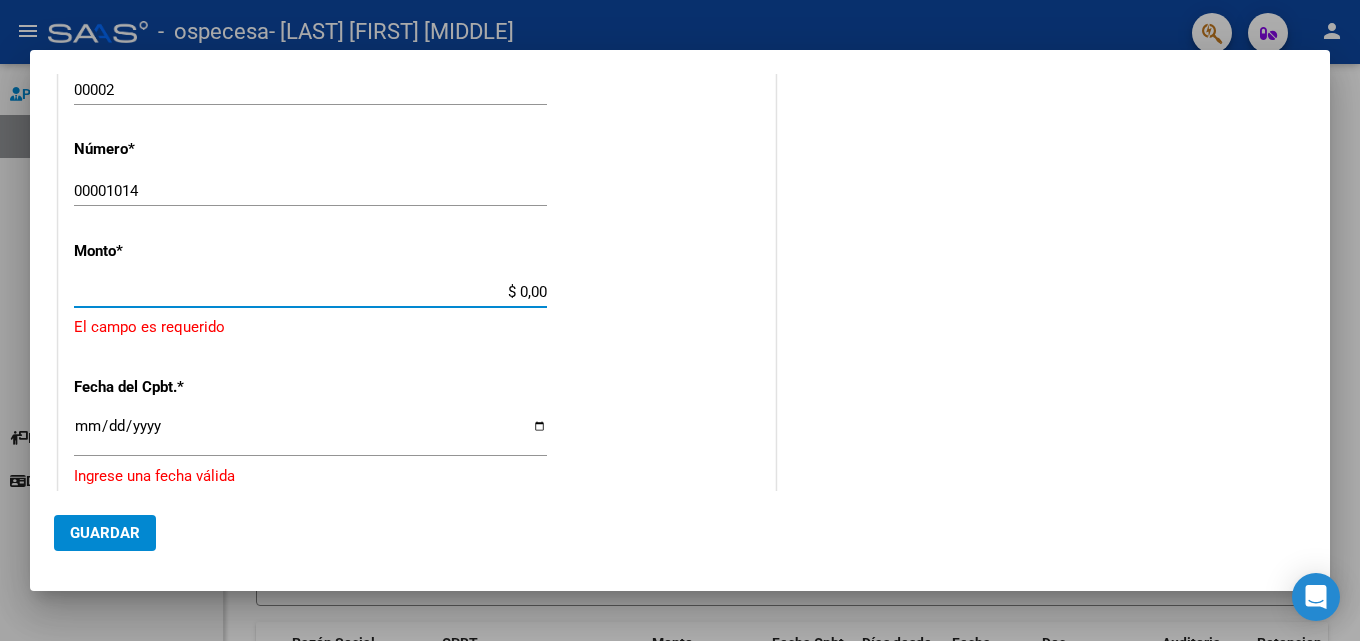 type on "$ 98.964,88" 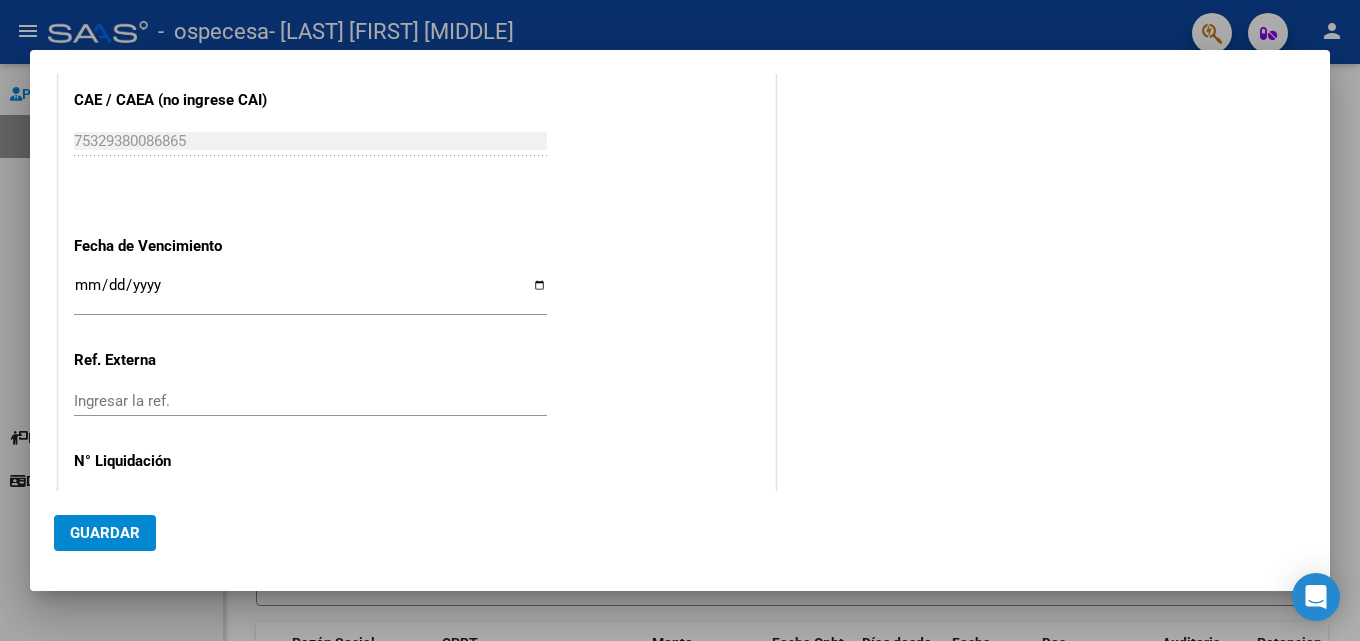 scroll, scrollTop: 1201, scrollLeft: 0, axis: vertical 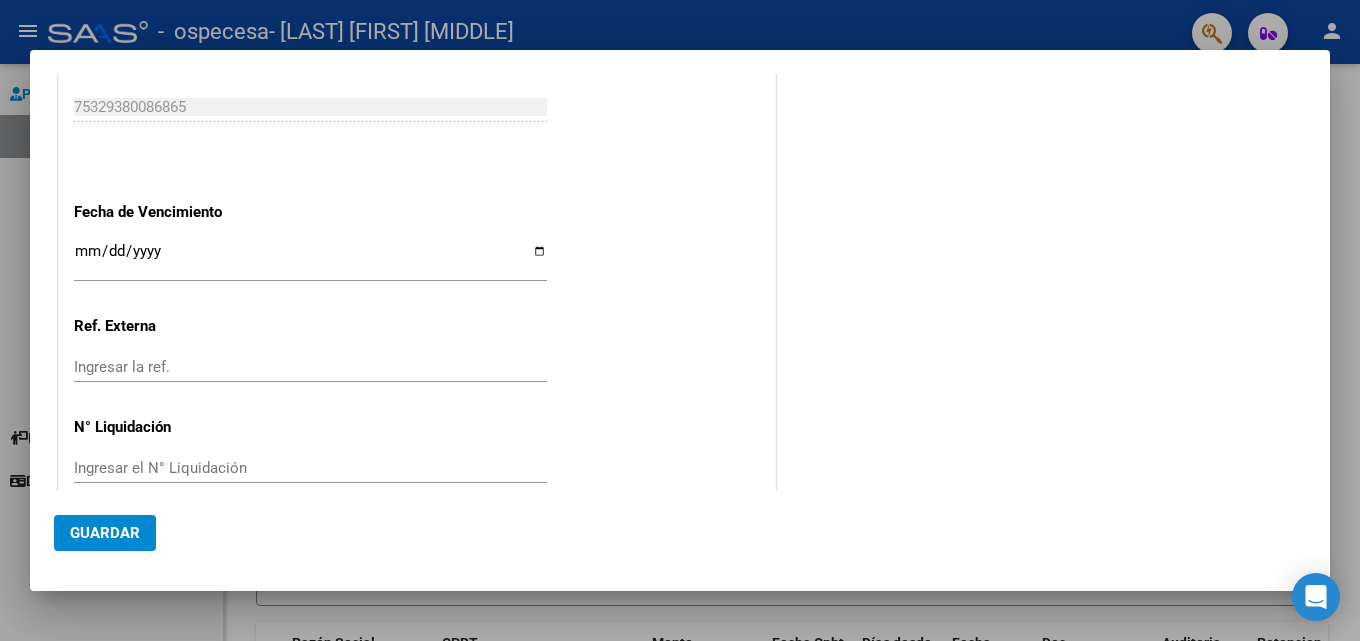 click on "Ingresar la fecha" at bounding box center (310, 259) 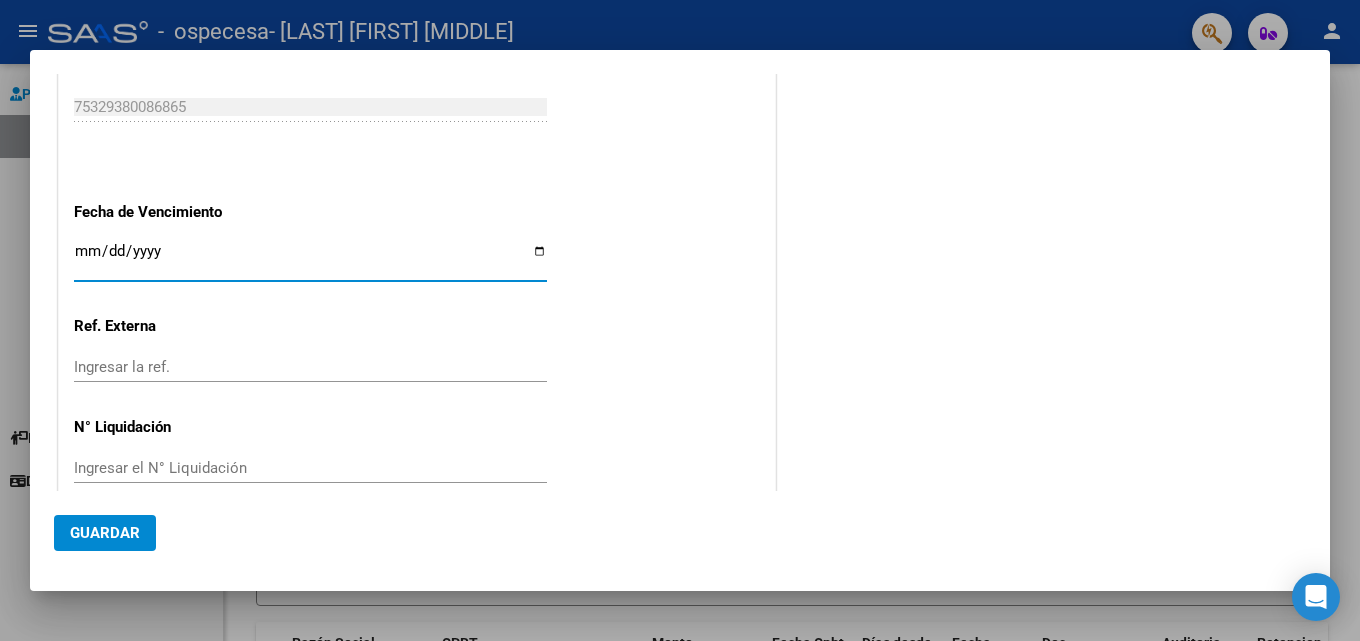 click on "Ingresar la fecha" at bounding box center (310, 259) 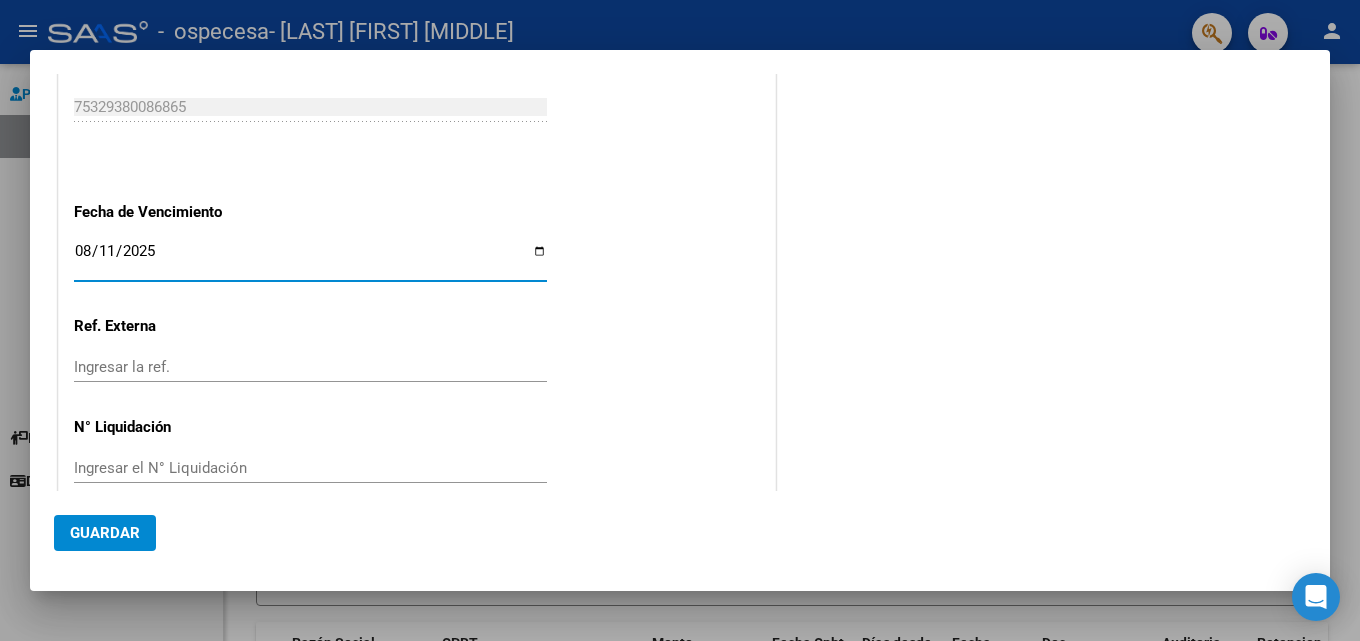 click on "Ingresar el N° Liquidación" at bounding box center (310, 468) 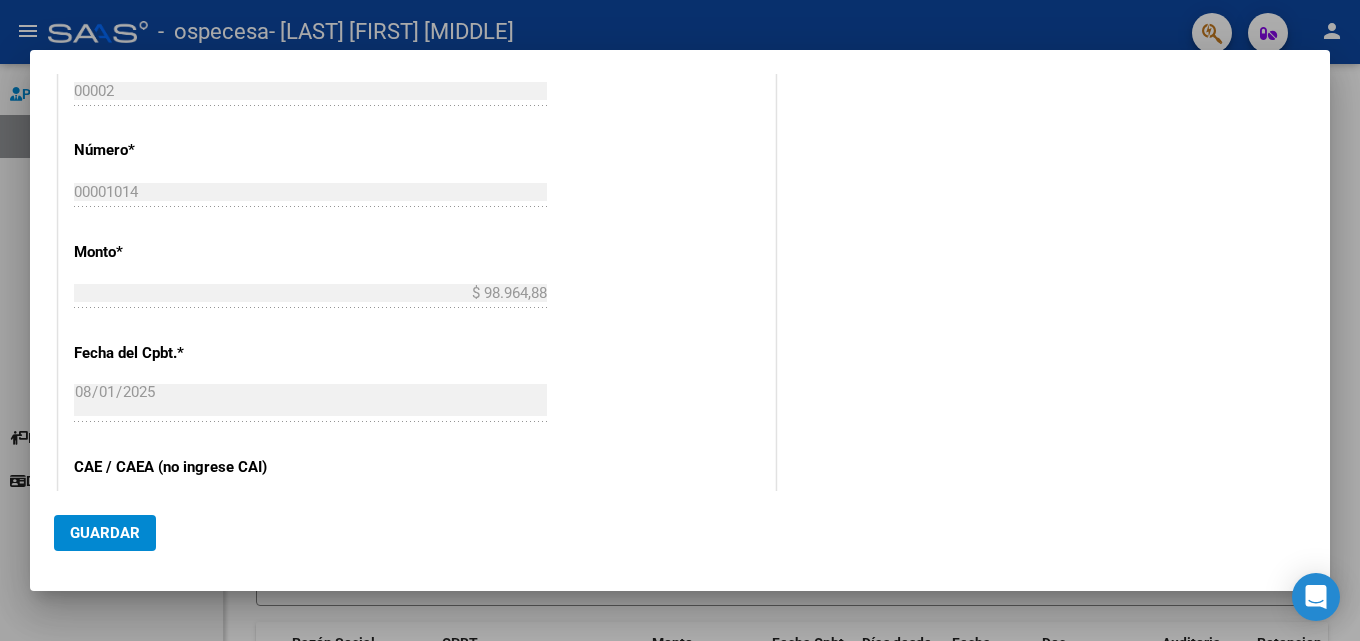 scroll, scrollTop: 1232, scrollLeft: 0, axis: vertical 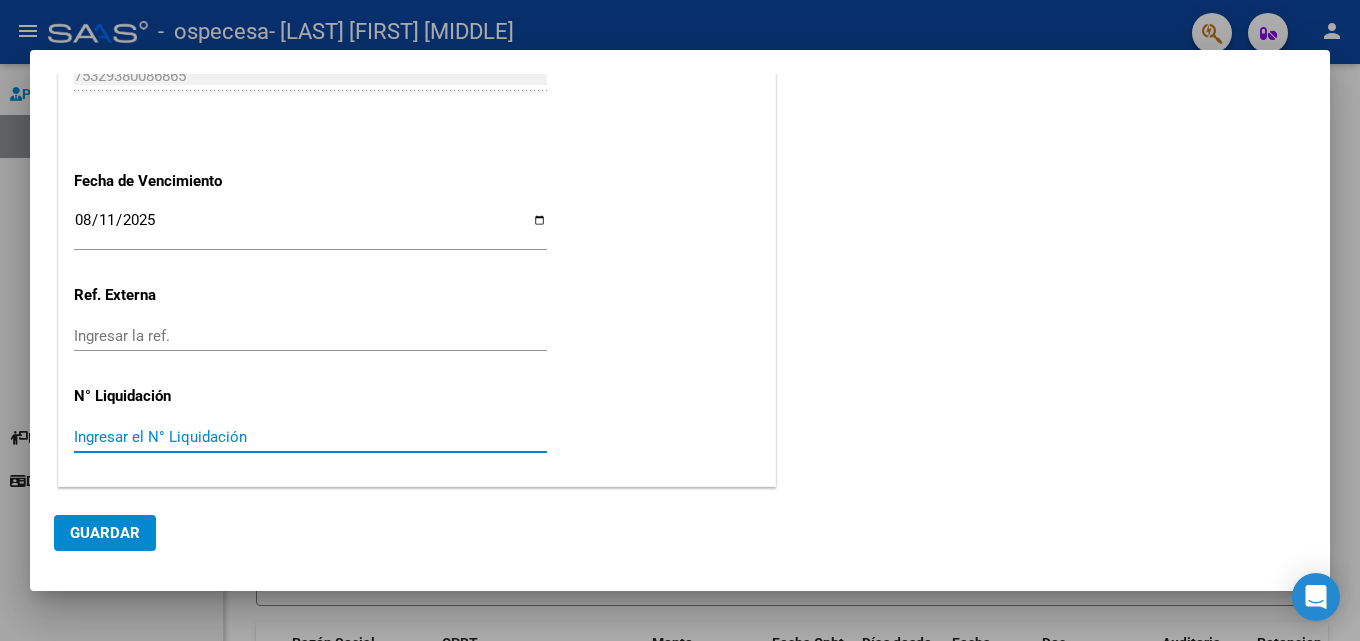 click on "Guardar" 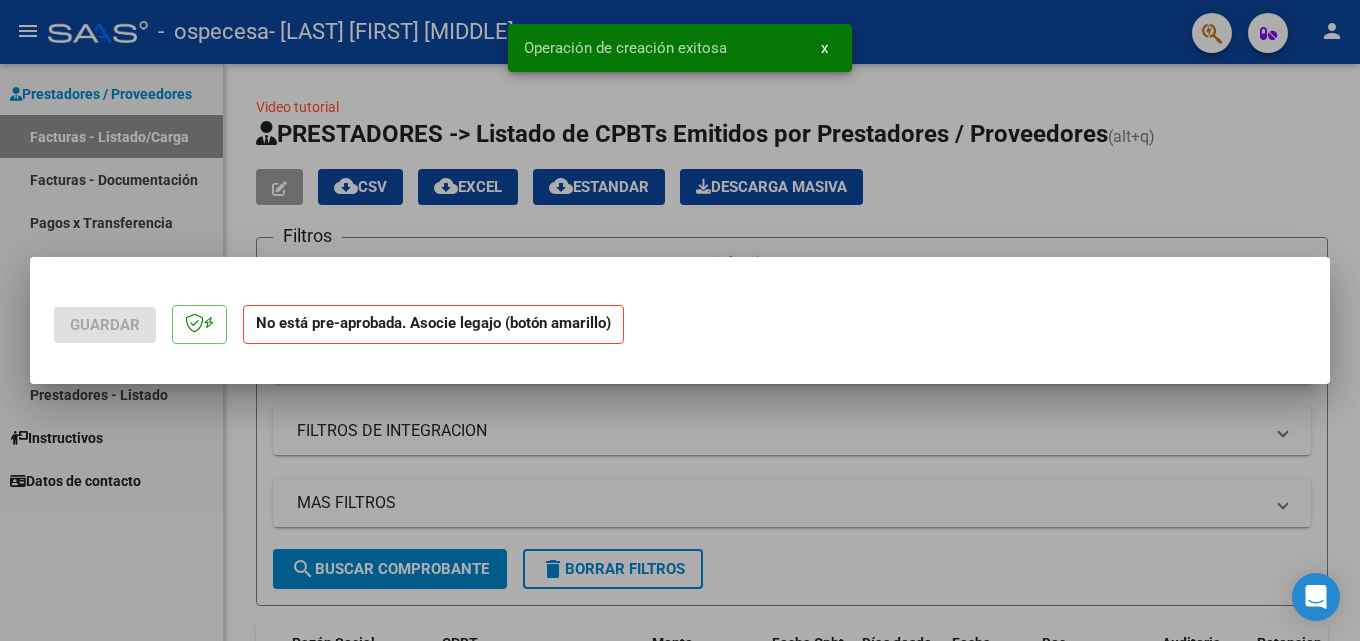 scroll, scrollTop: 0, scrollLeft: 0, axis: both 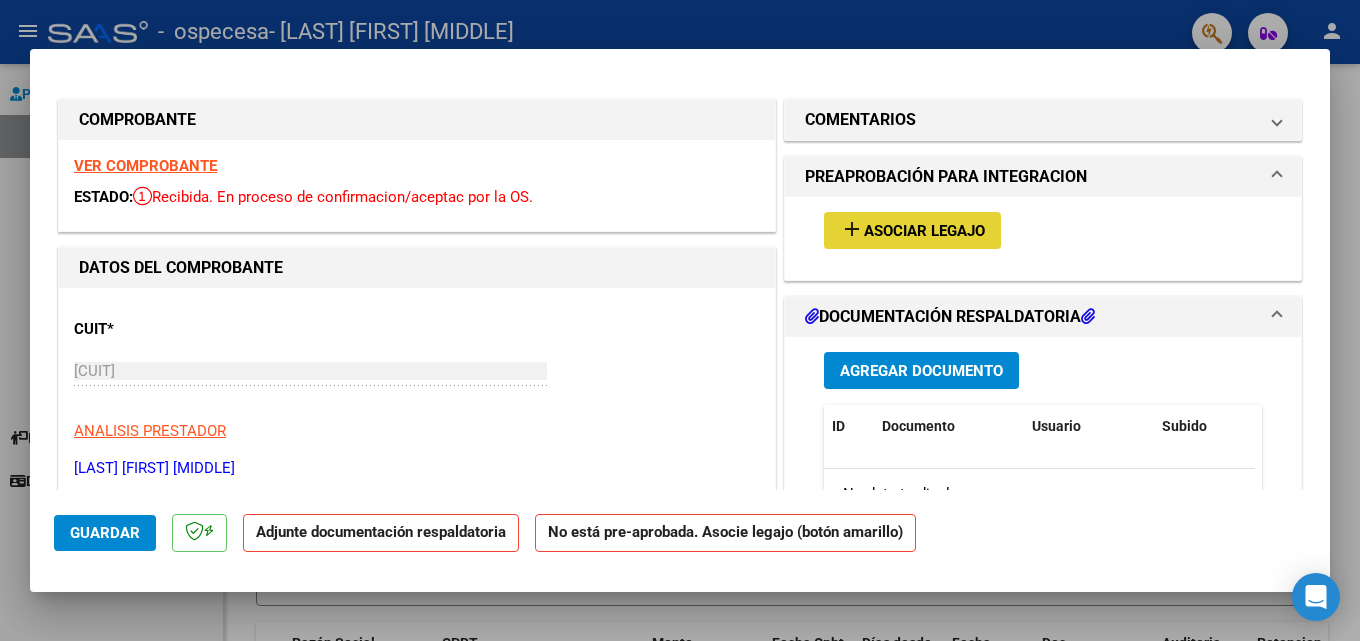 click on "Asociar Legajo" at bounding box center [924, 231] 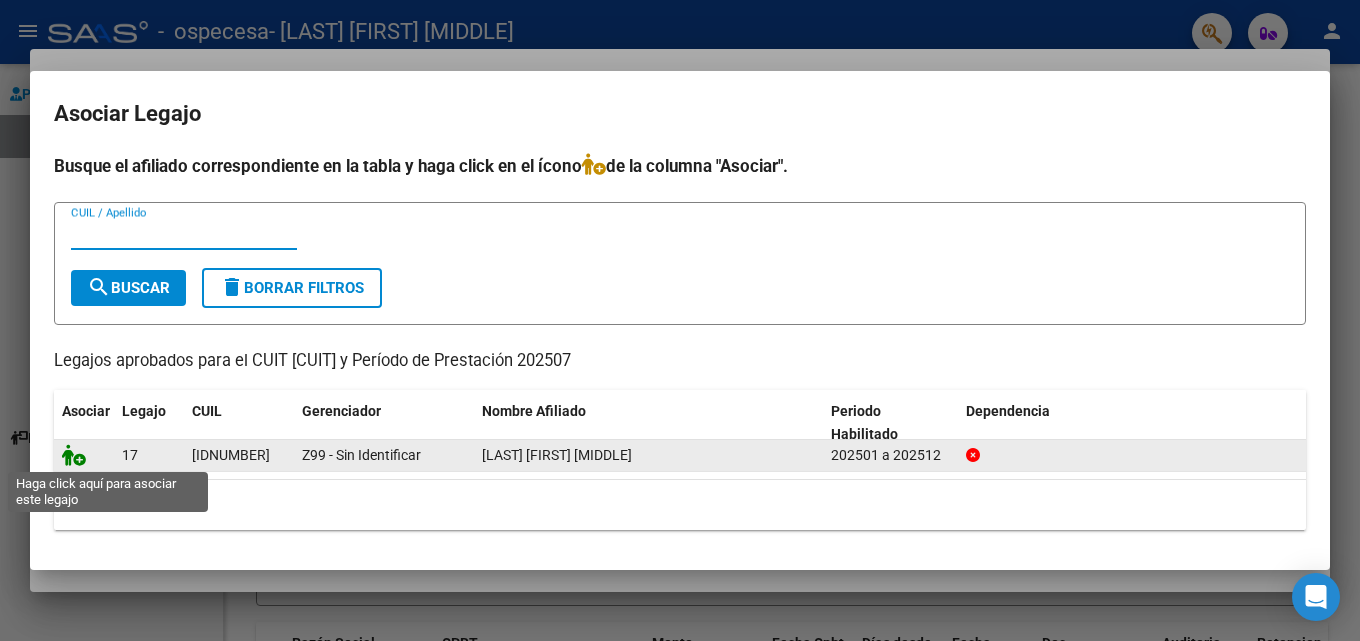 click 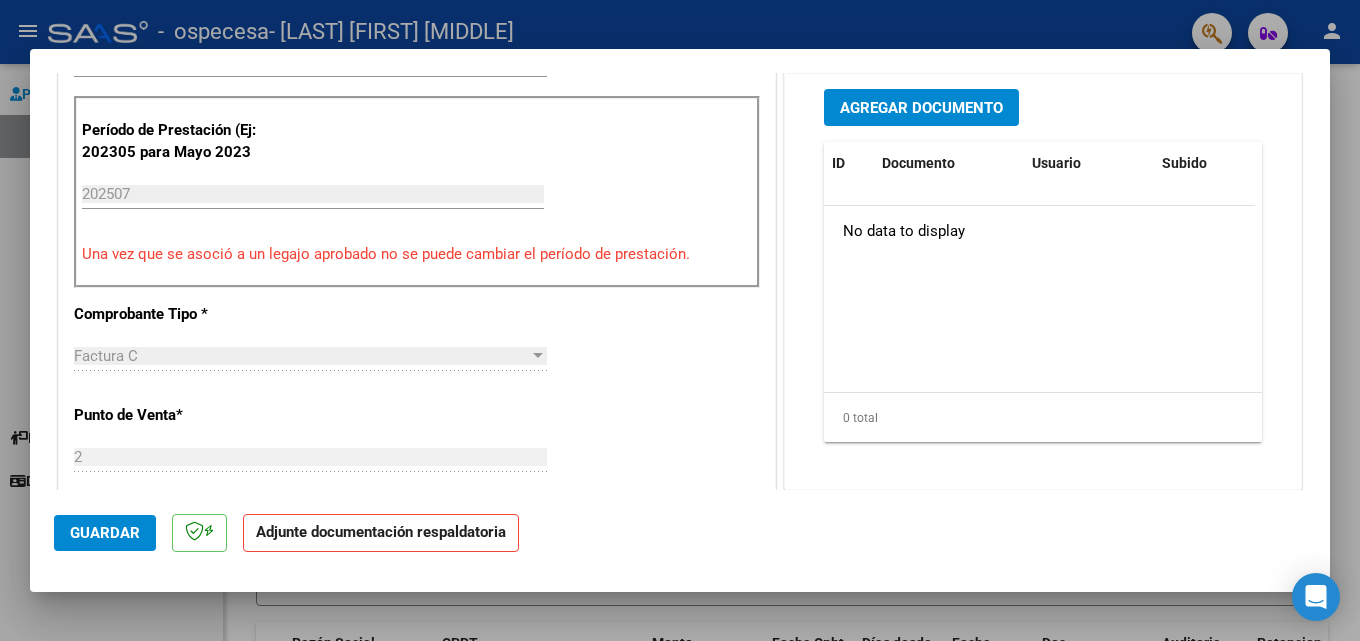 scroll, scrollTop: 300, scrollLeft: 0, axis: vertical 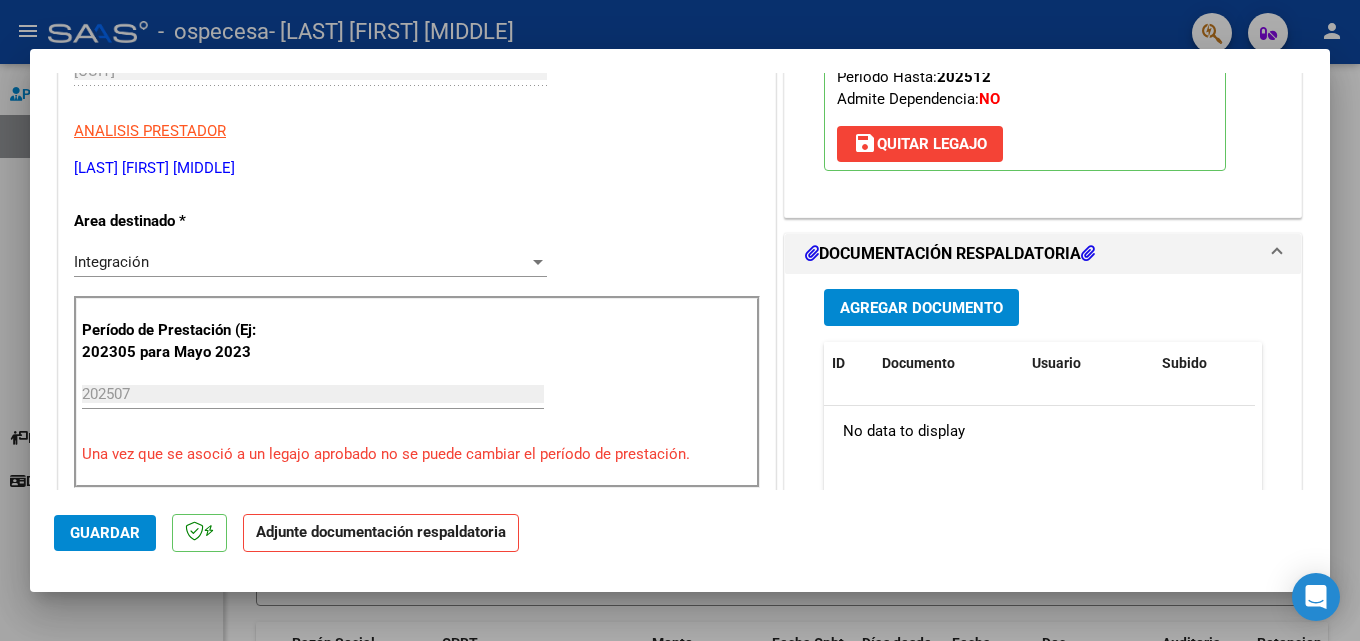 click on "Agregar Documento" at bounding box center [921, 308] 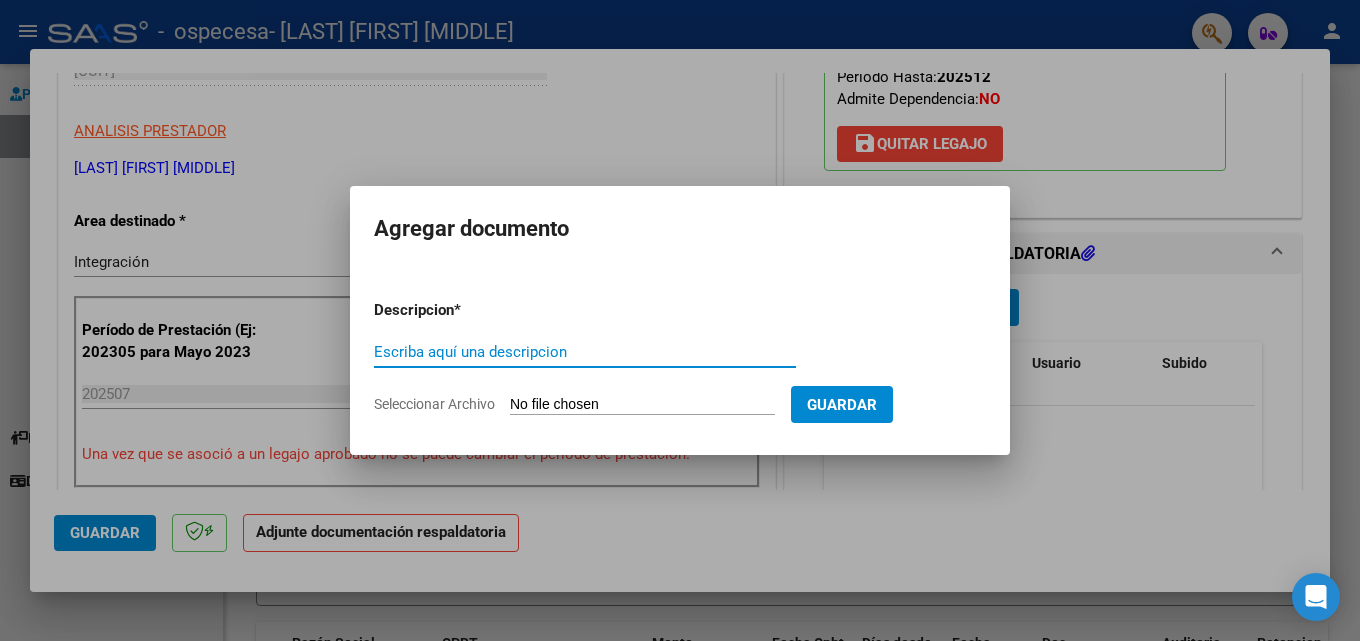 click on "Escriba aquí una descripcion" at bounding box center (585, 352) 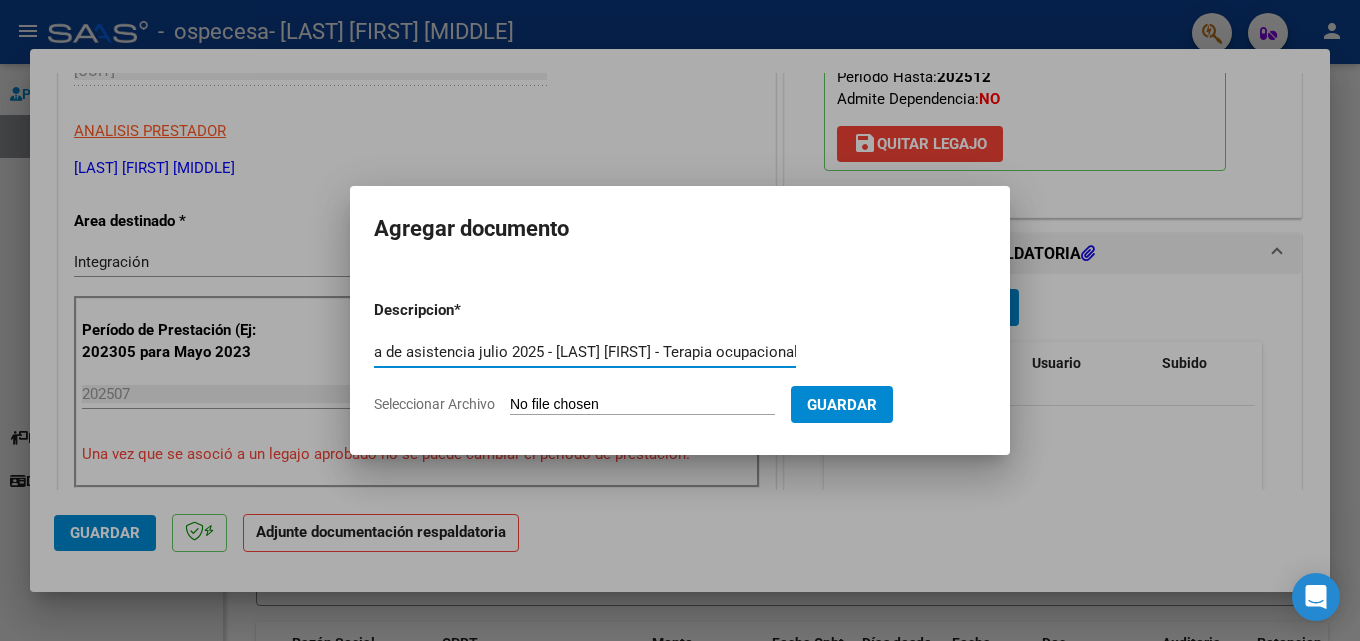 scroll, scrollTop: 0, scrollLeft: 45, axis: horizontal 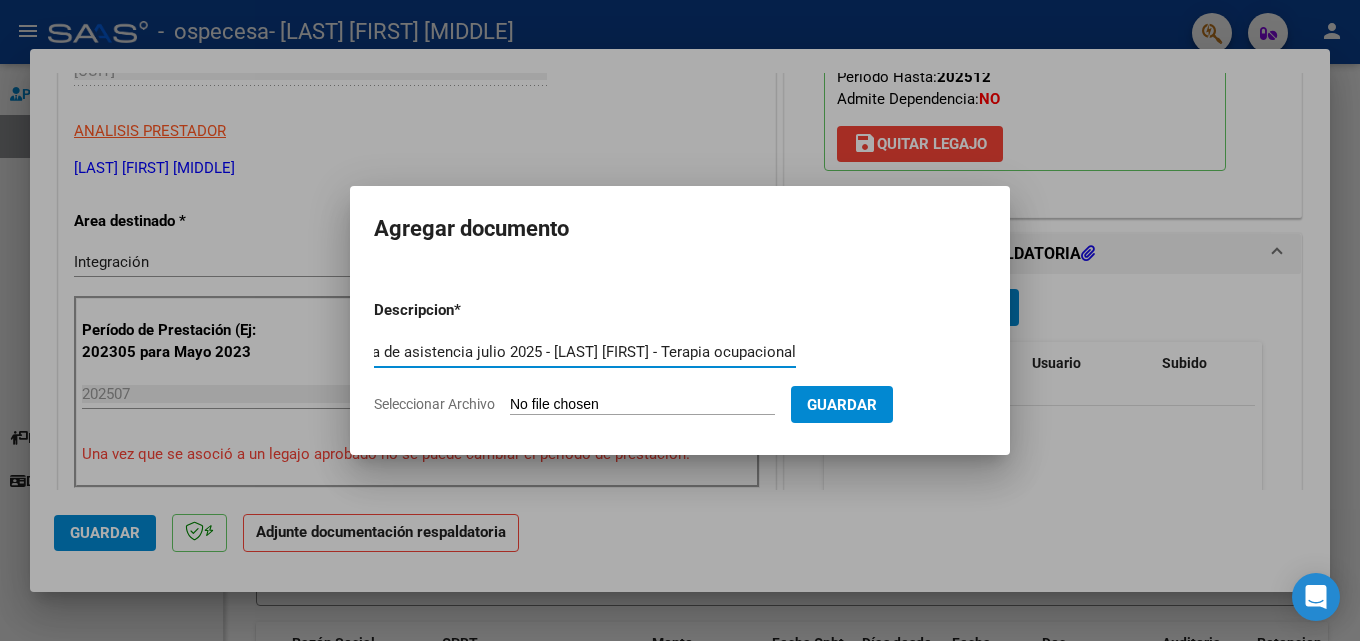 type on "Planilla de asistencia julio 2025 - [LAST] [FIRST] - Terapia ocupacional" 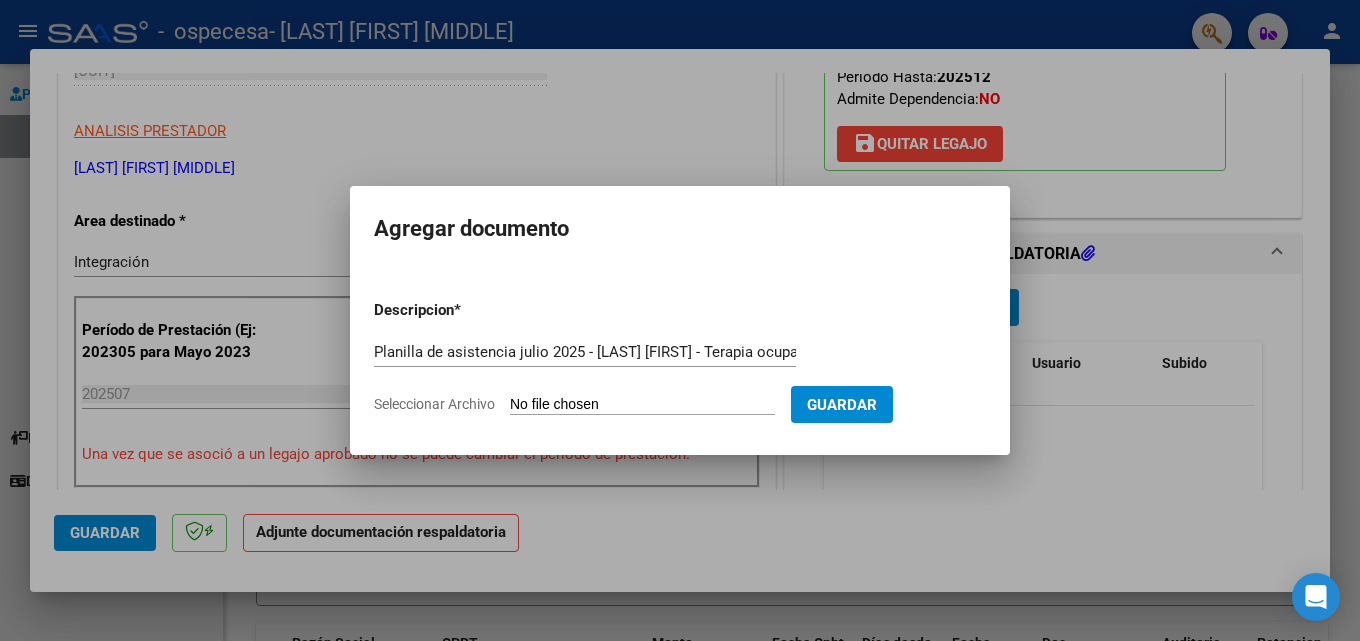 type on "C:\fakepath\[LAST] - julio 2025 TO.pdf" 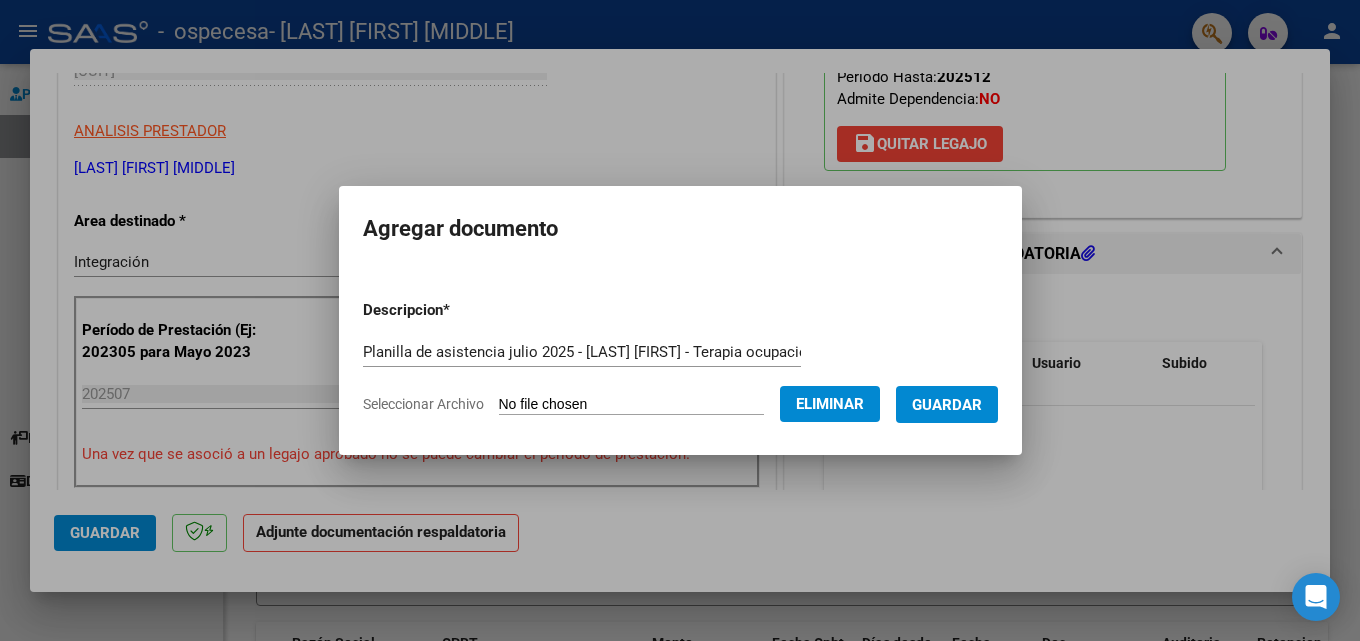 click on "Guardar" at bounding box center (947, 405) 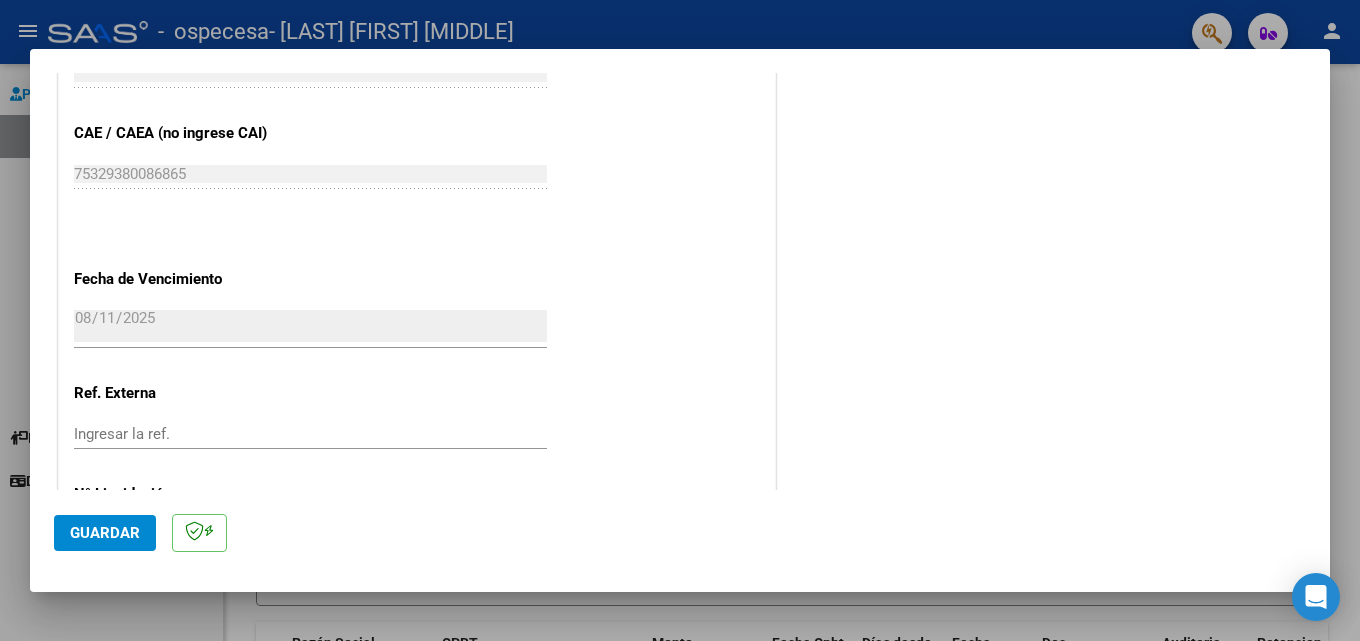 scroll, scrollTop: 1299, scrollLeft: 0, axis: vertical 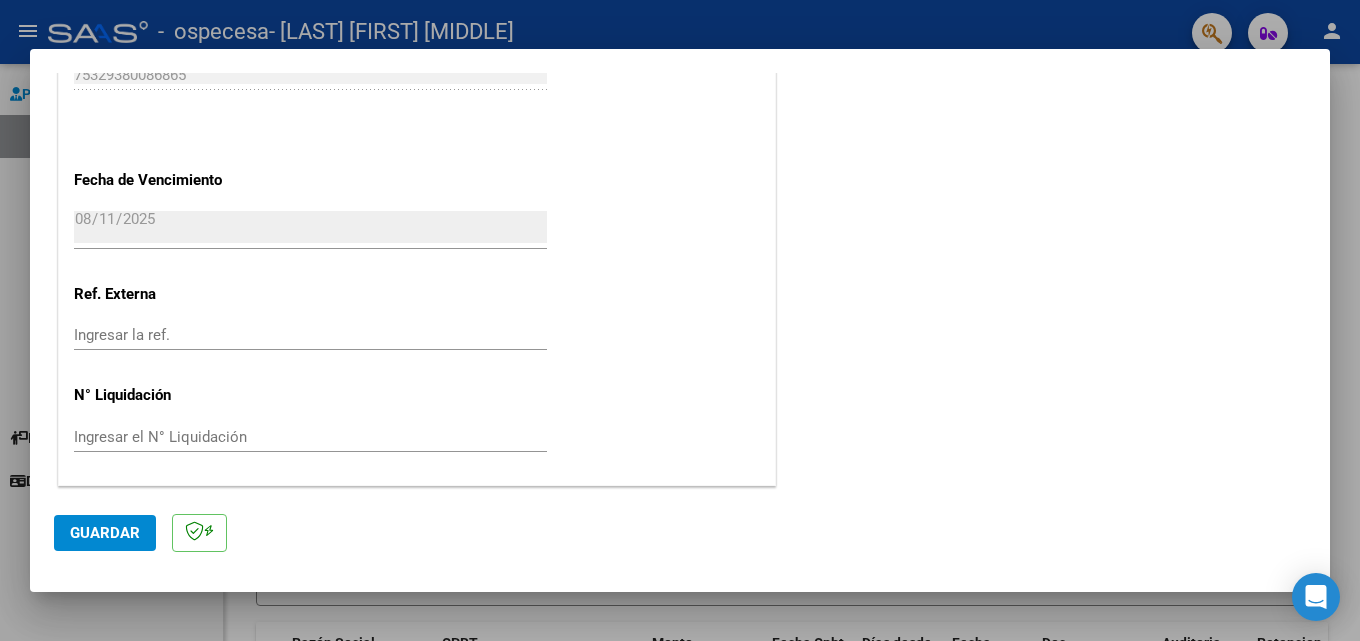 click on "Guardar" 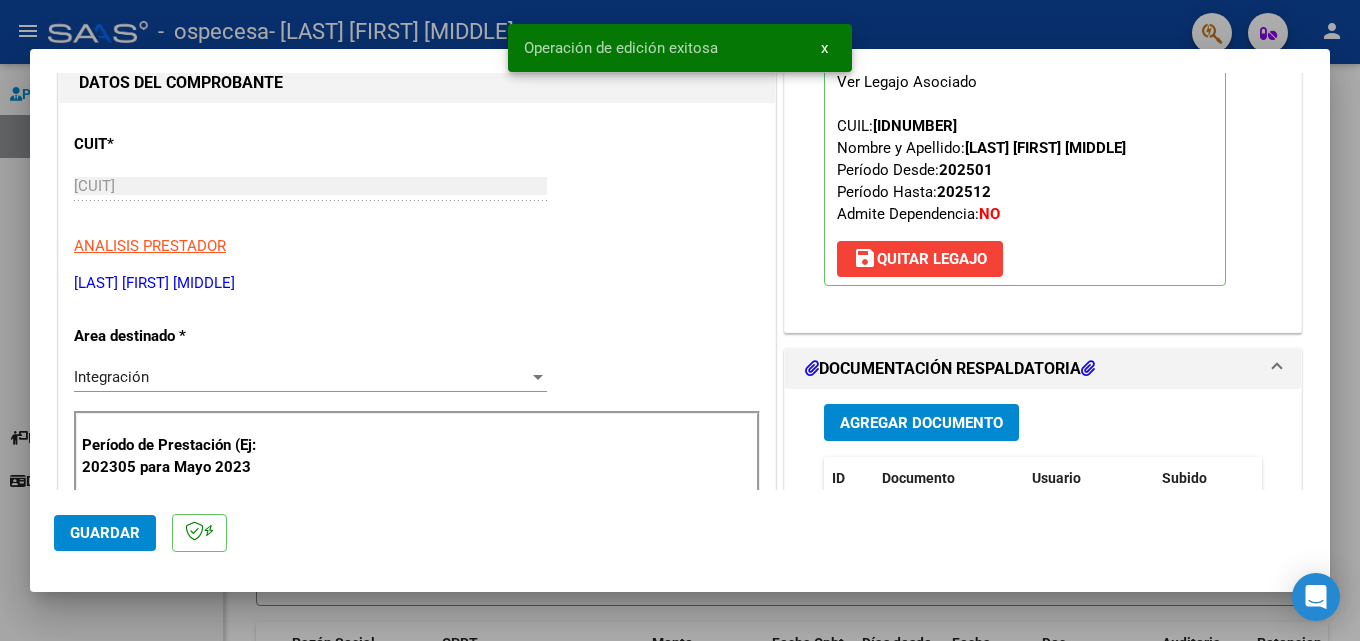 scroll, scrollTop: 0, scrollLeft: 0, axis: both 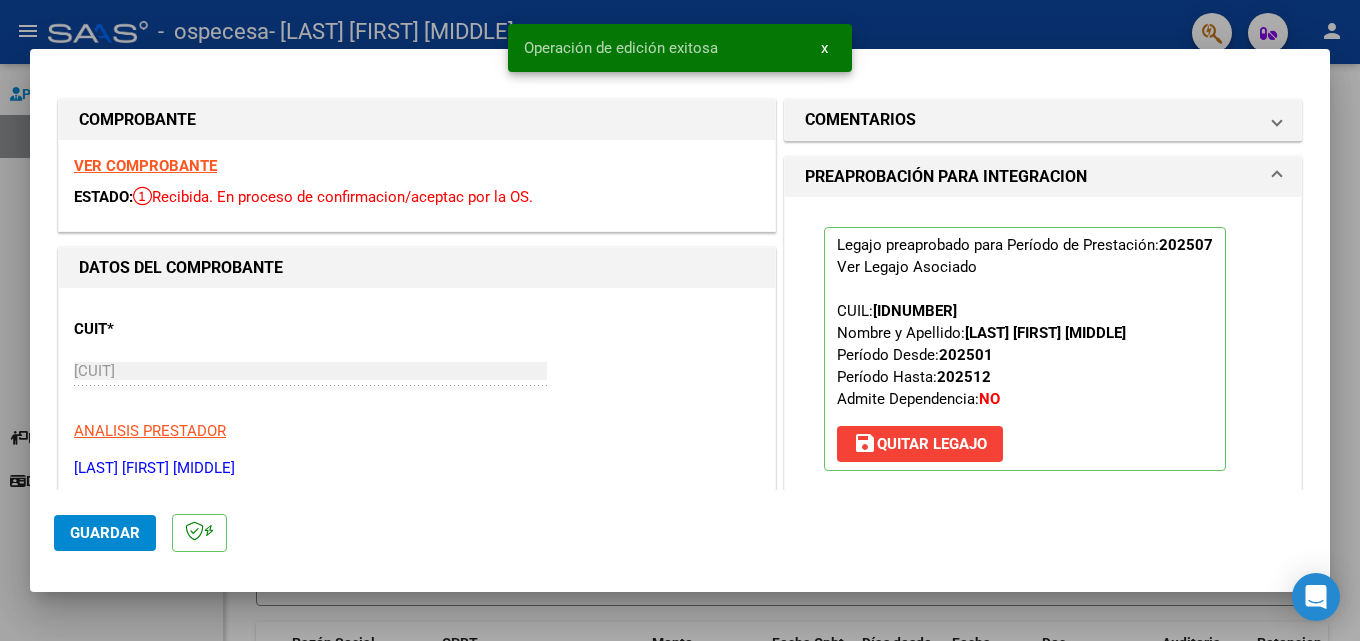 click at bounding box center (680, 320) 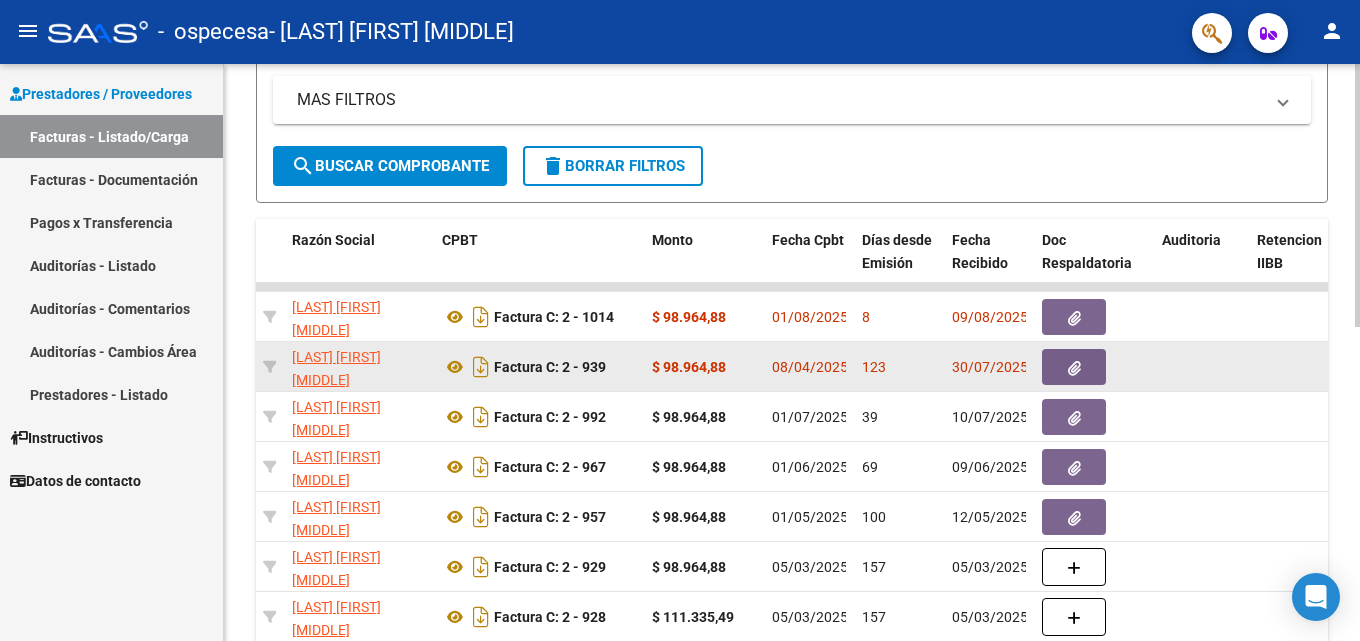 scroll, scrollTop: 500, scrollLeft: 0, axis: vertical 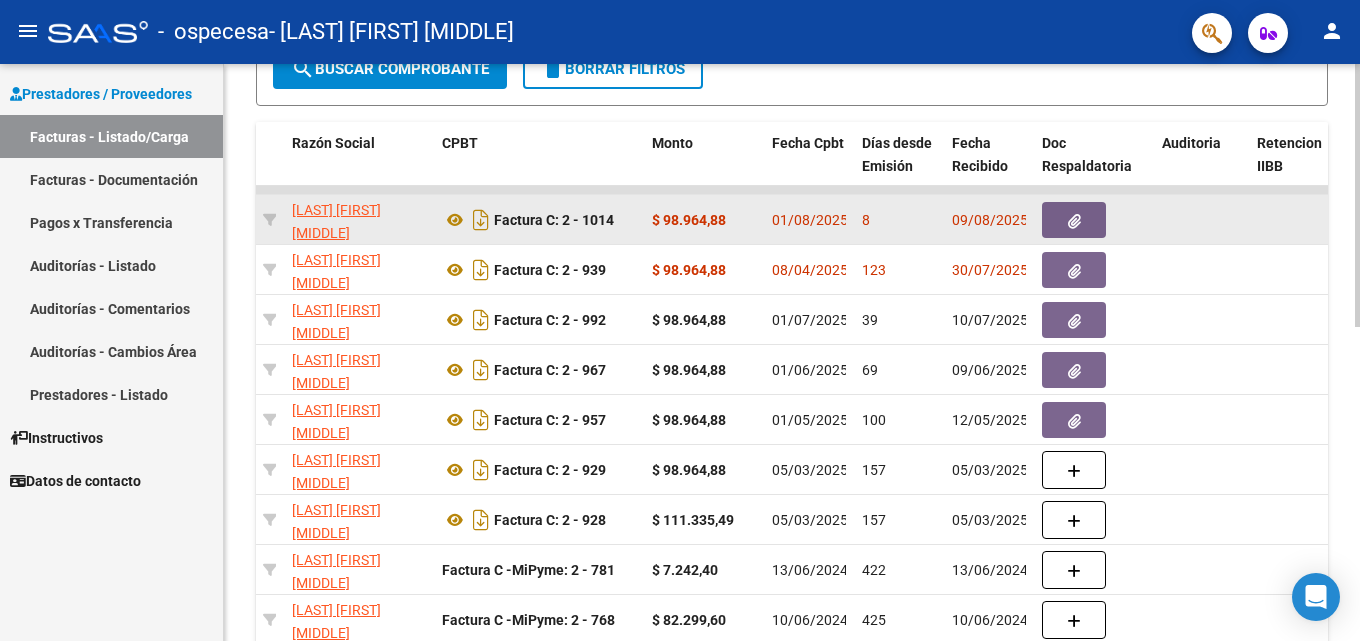 click 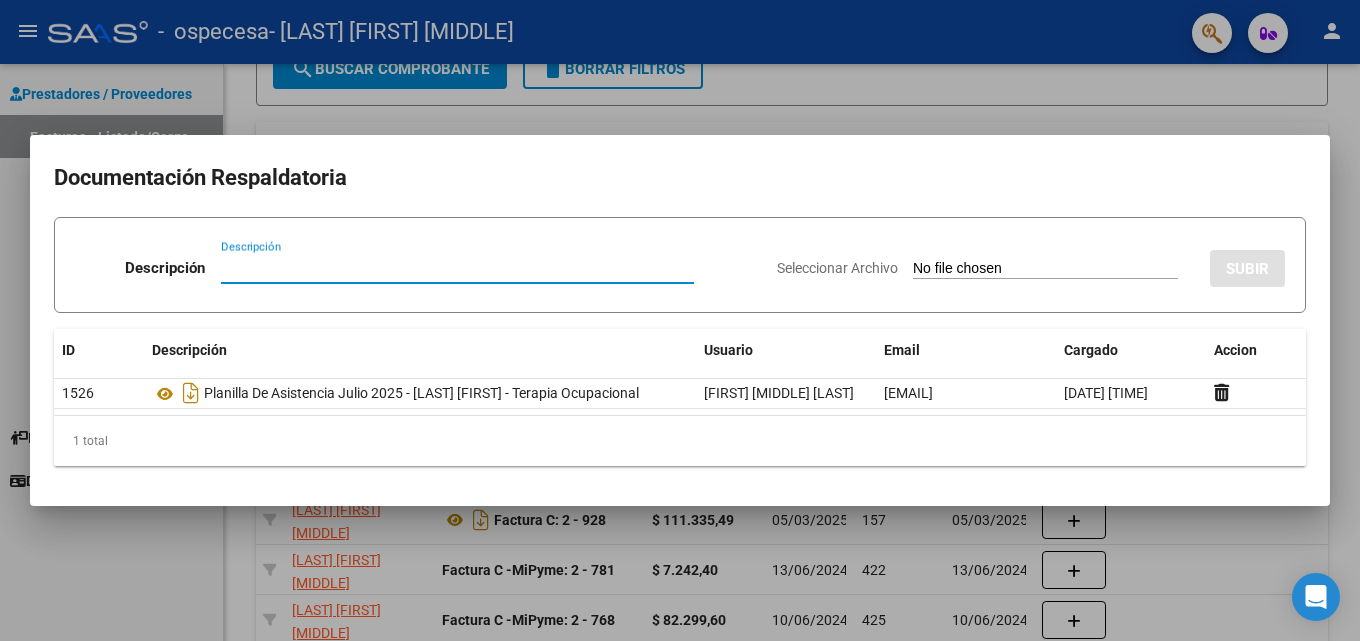 click at bounding box center (680, 320) 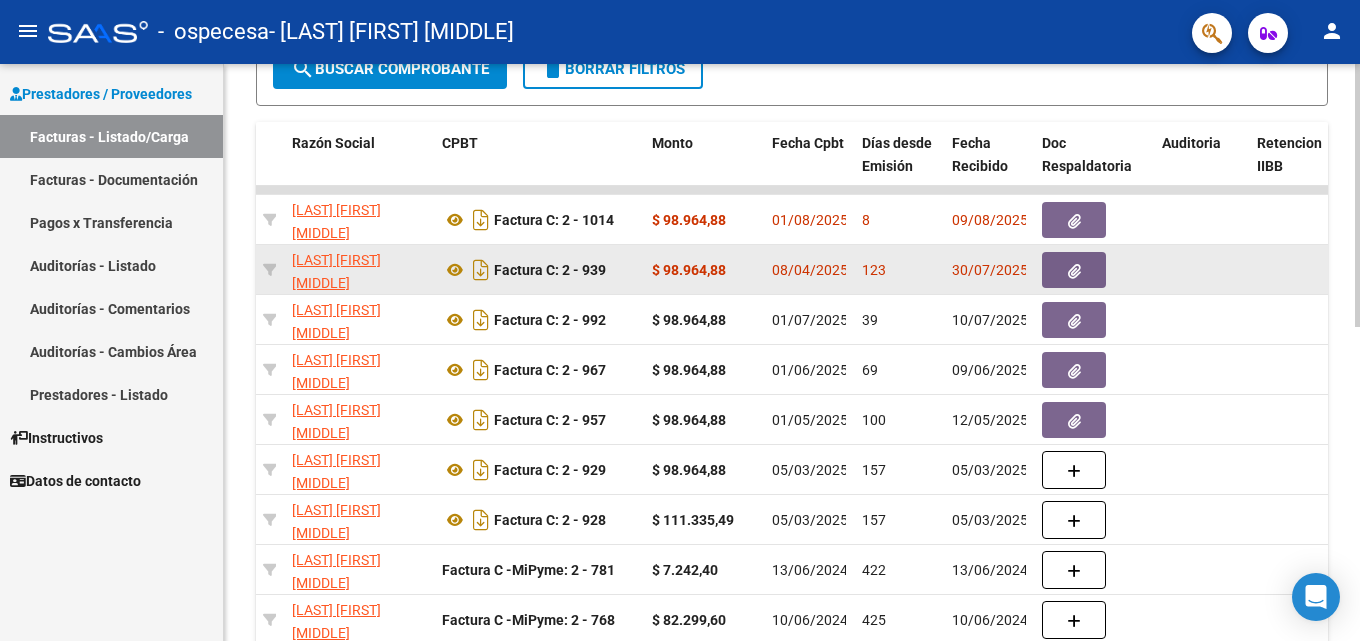 click 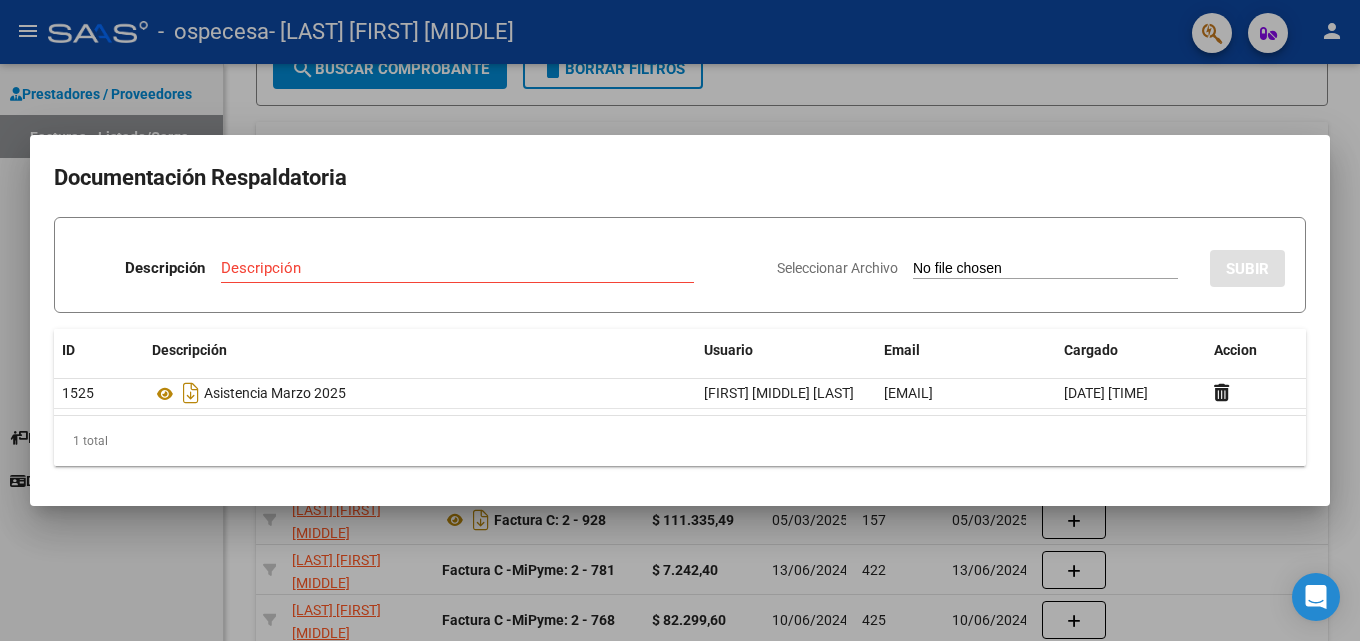 click at bounding box center [680, 320] 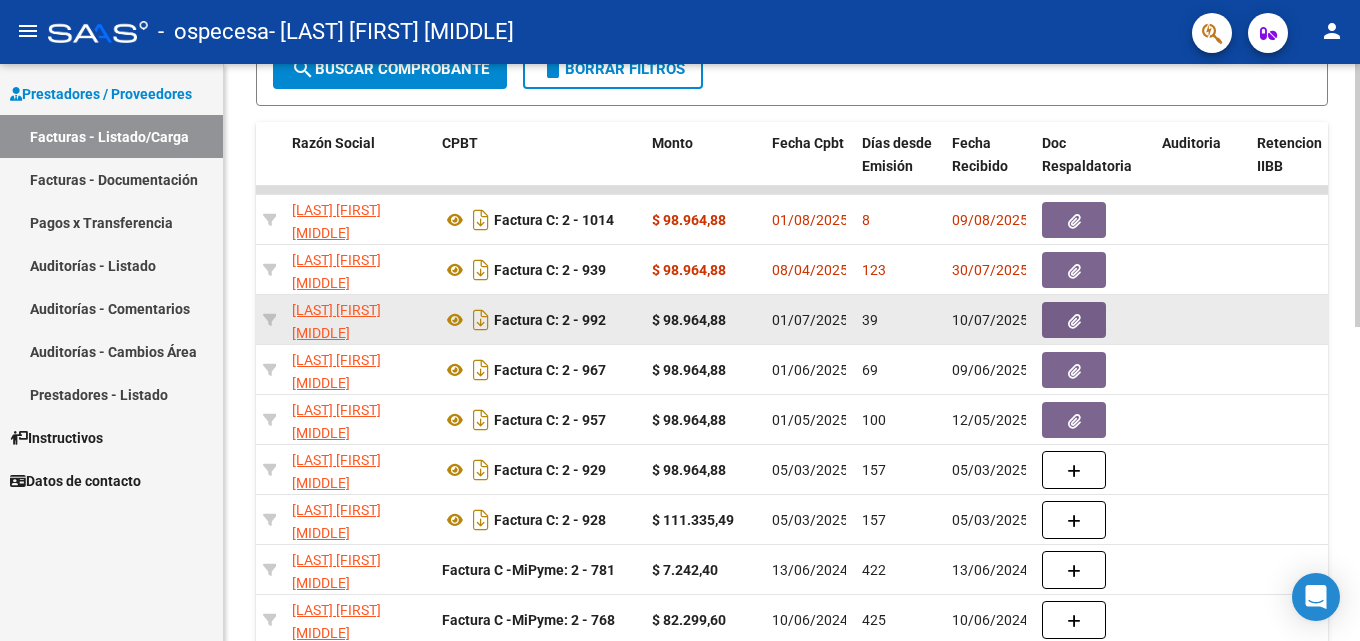 click 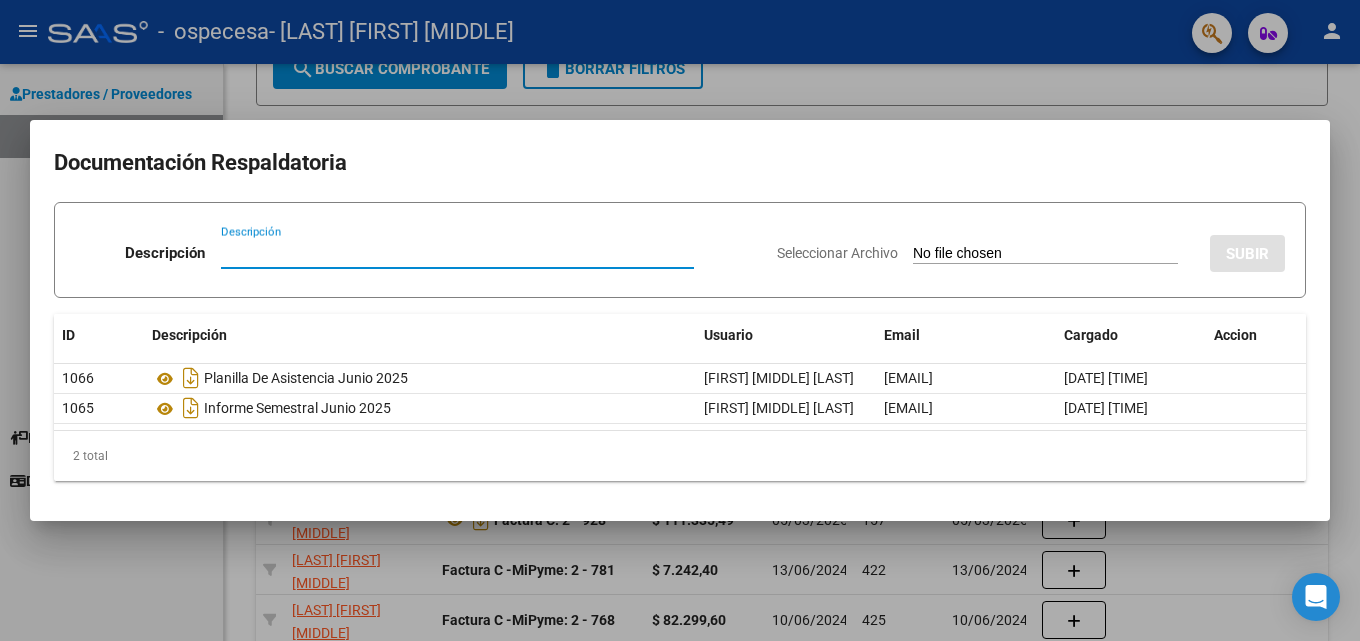 click at bounding box center (680, 320) 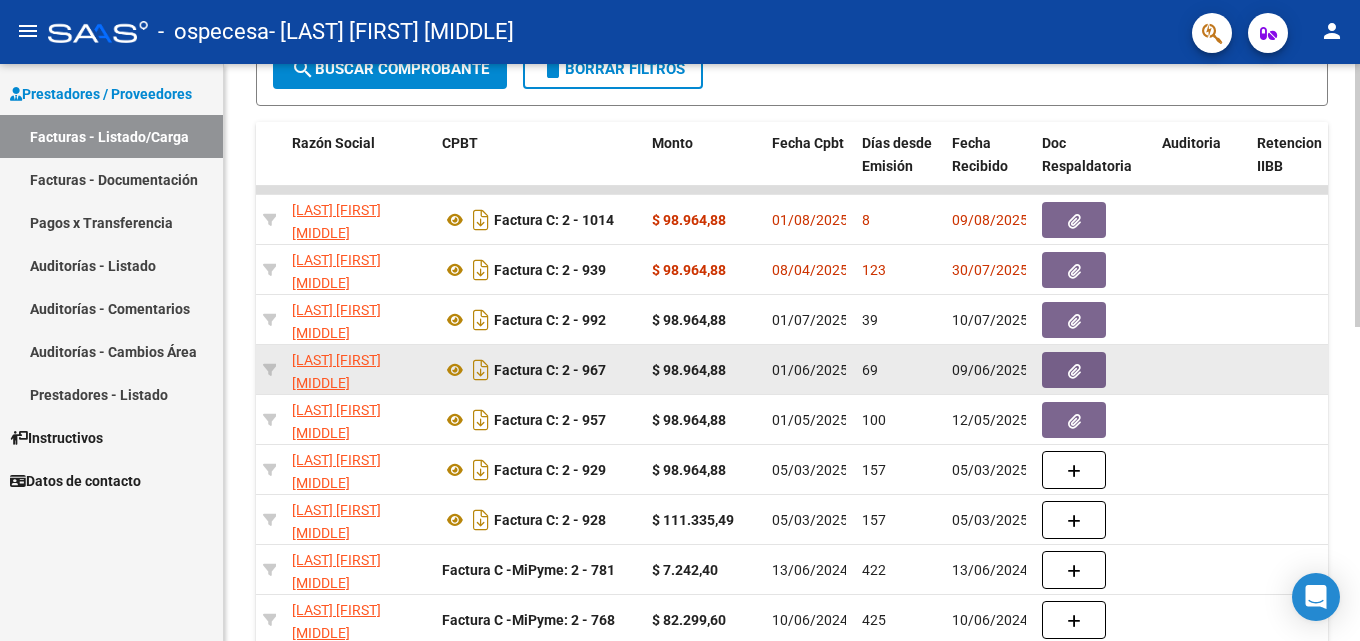click 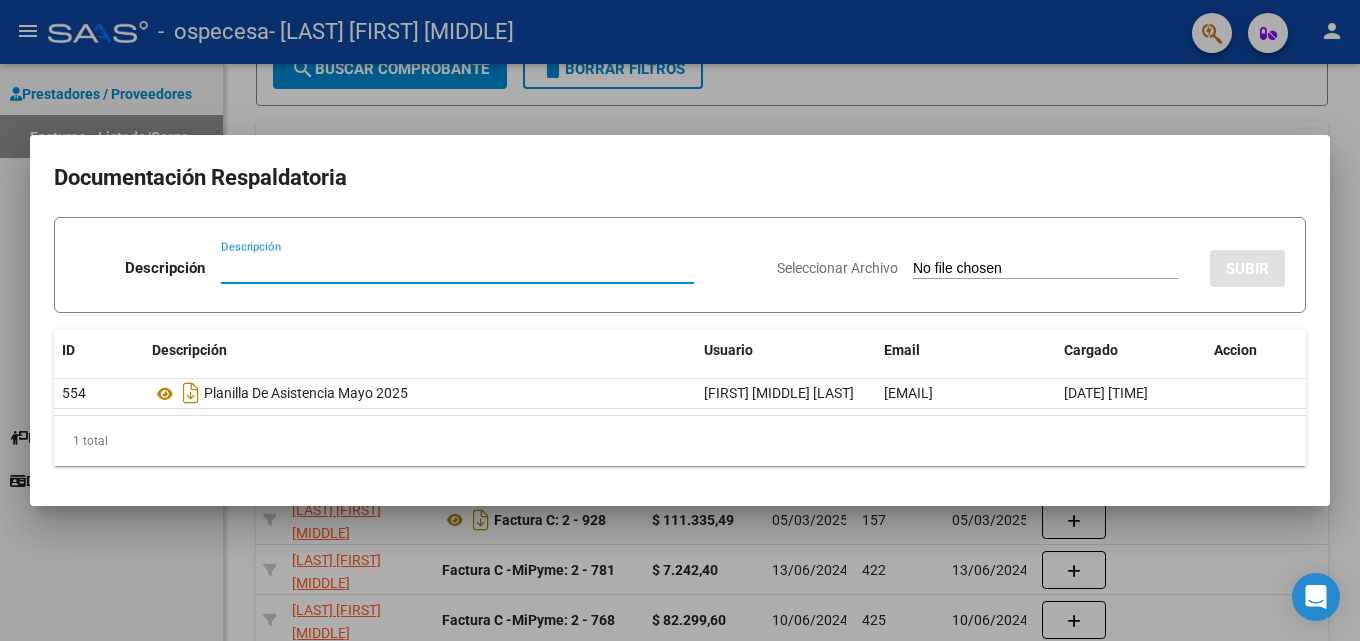 click at bounding box center (680, 320) 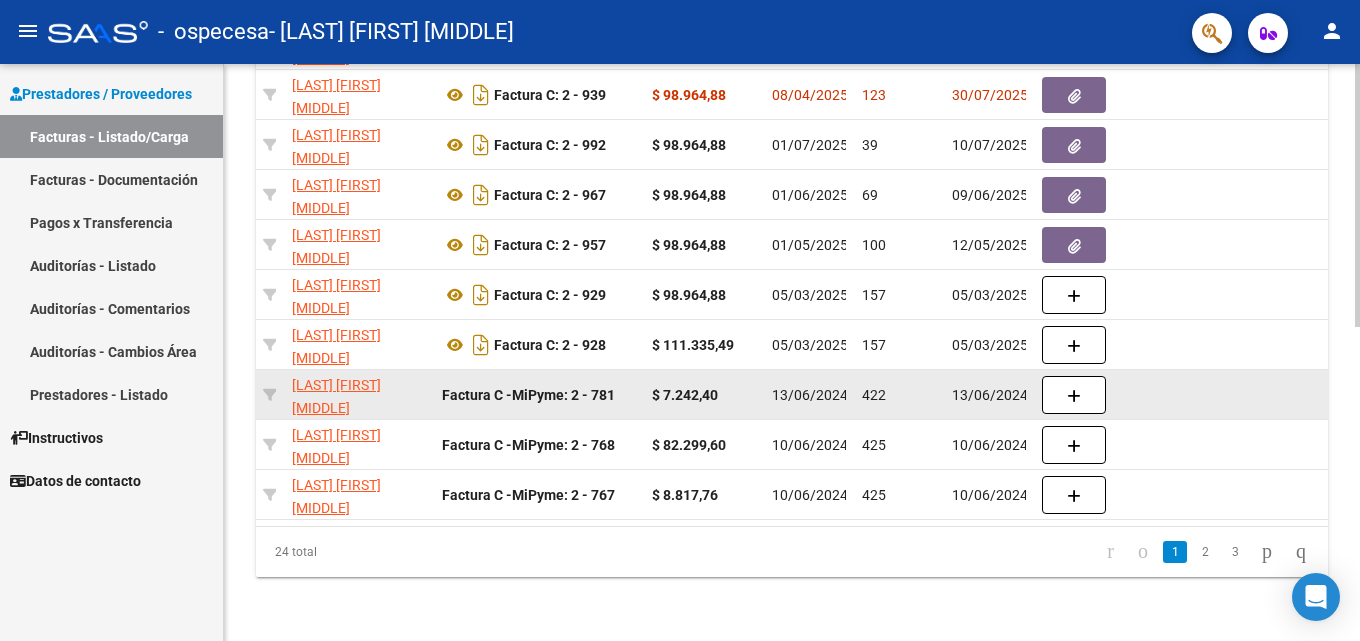 scroll, scrollTop: 691, scrollLeft: 0, axis: vertical 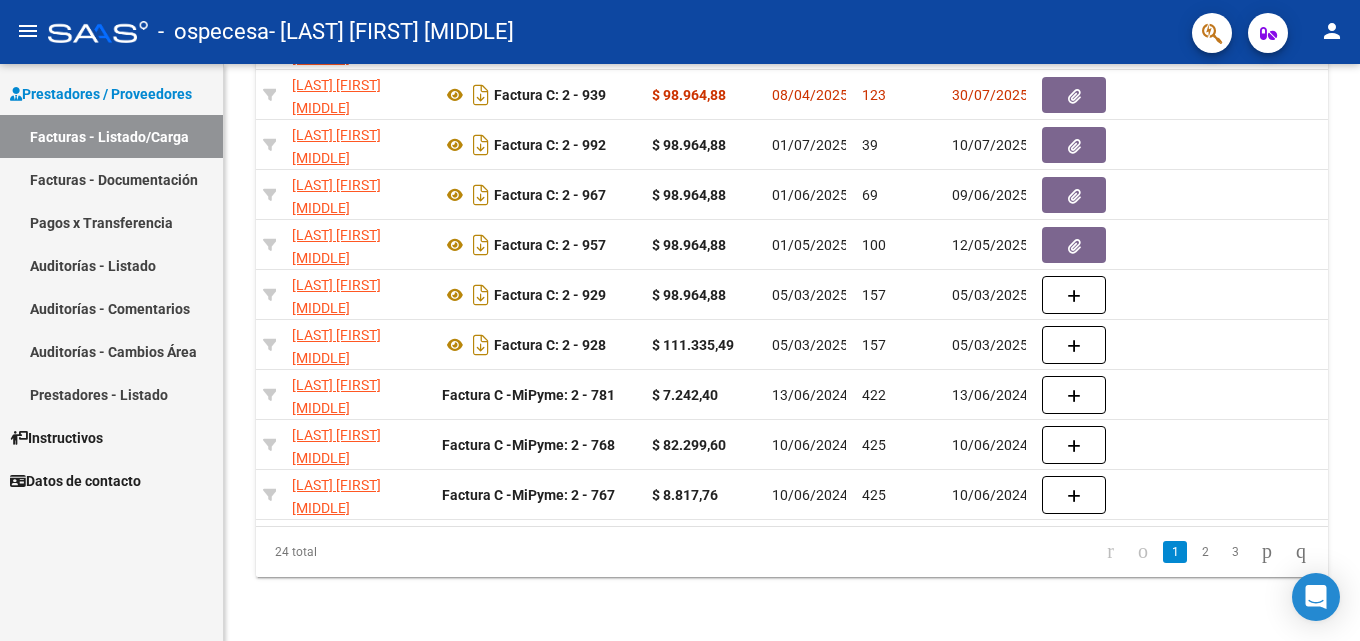 click on "Facturas - Listado/Carga" at bounding box center [111, 136] 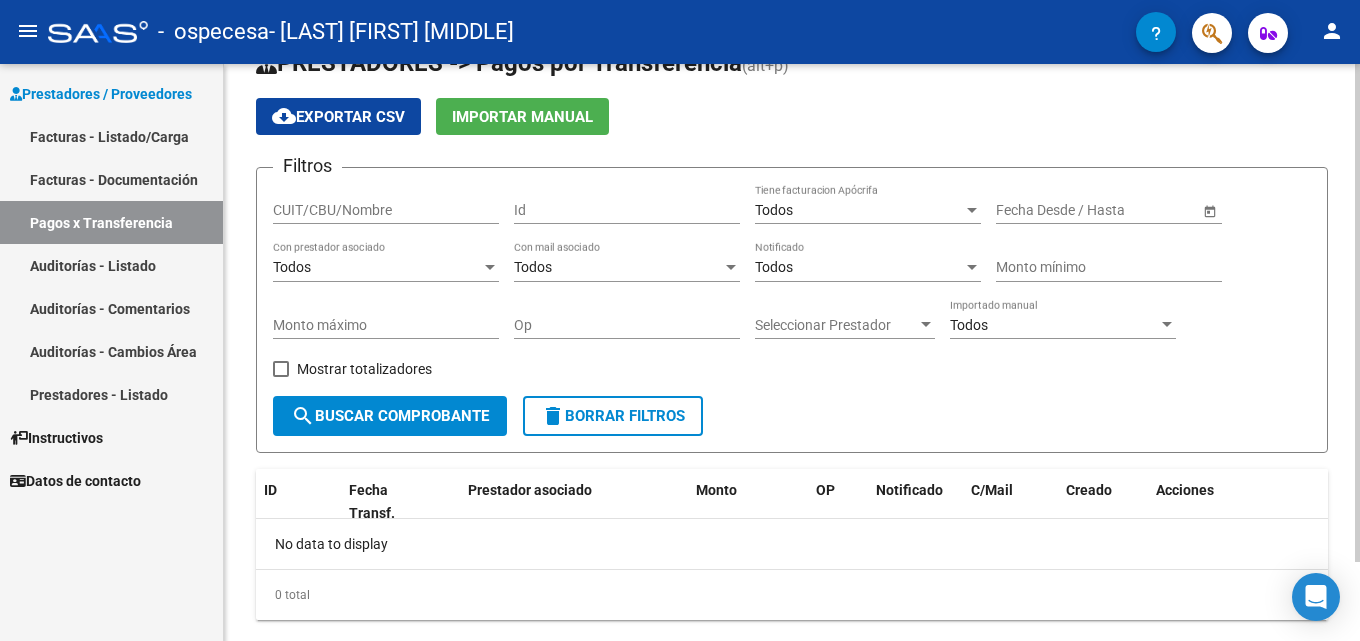scroll, scrollTop: 92, scrollLeft: 0, axis: vertical 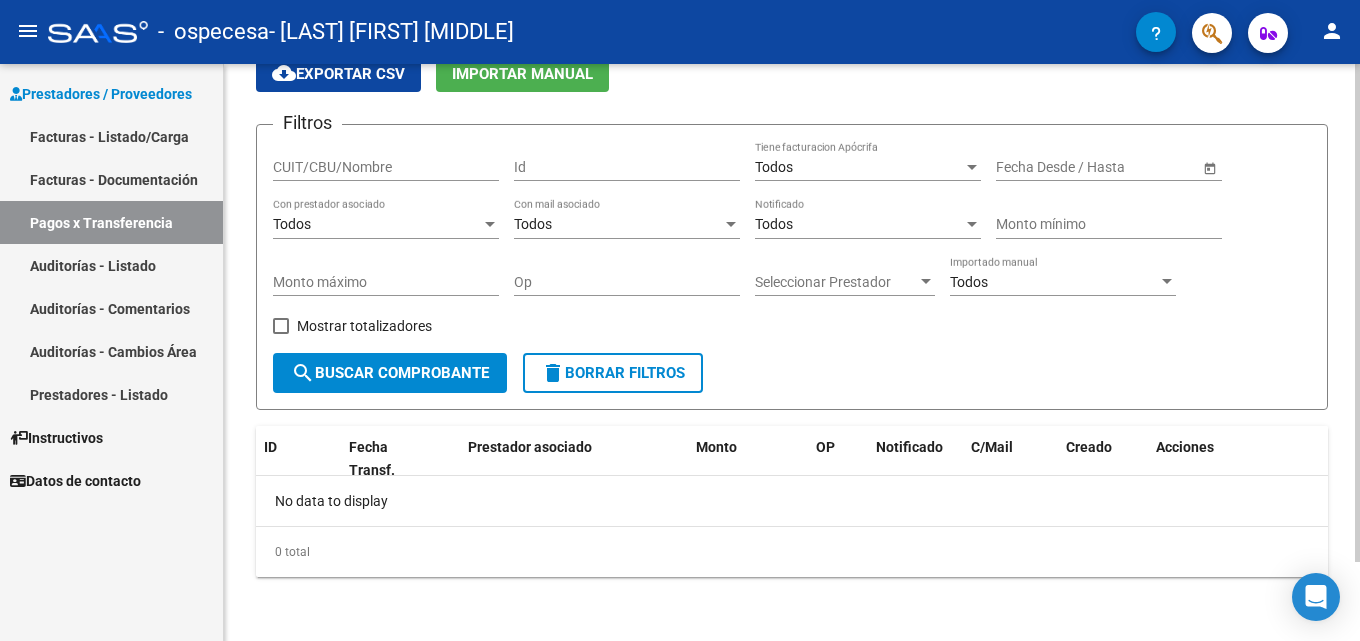 click on "search  Buscar Comprobante" 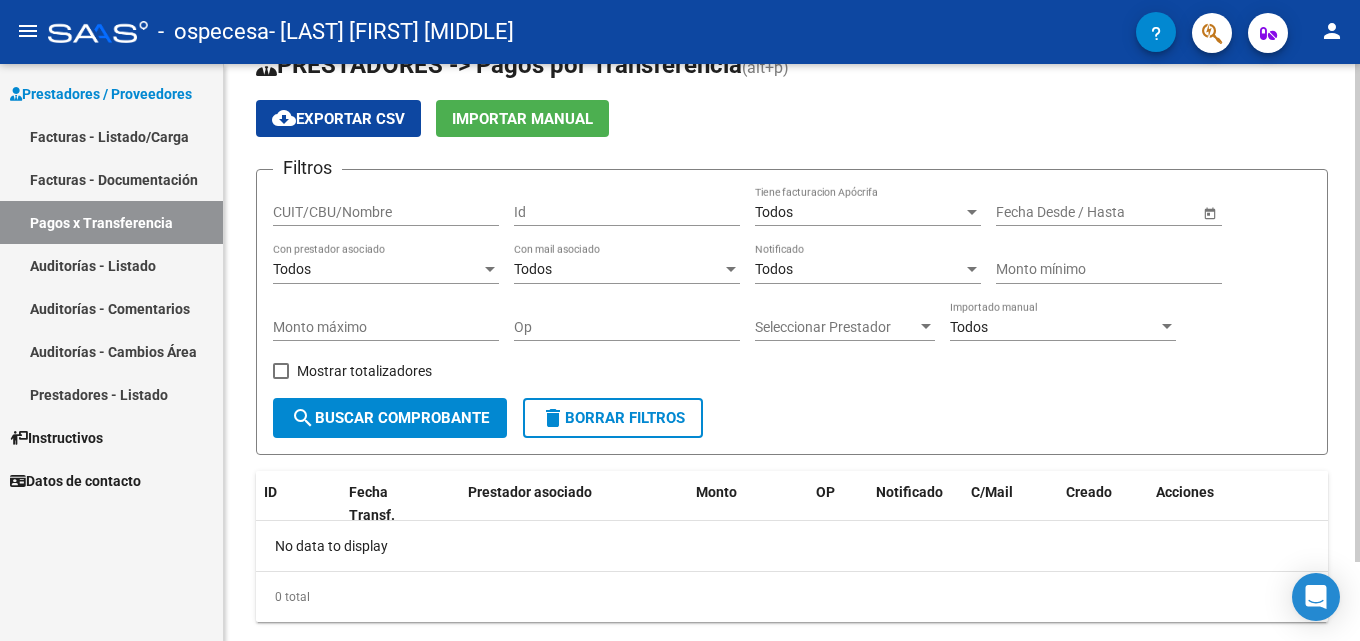 scroll, scrollTop: 92, scrollLeft: 0, axis: vertical 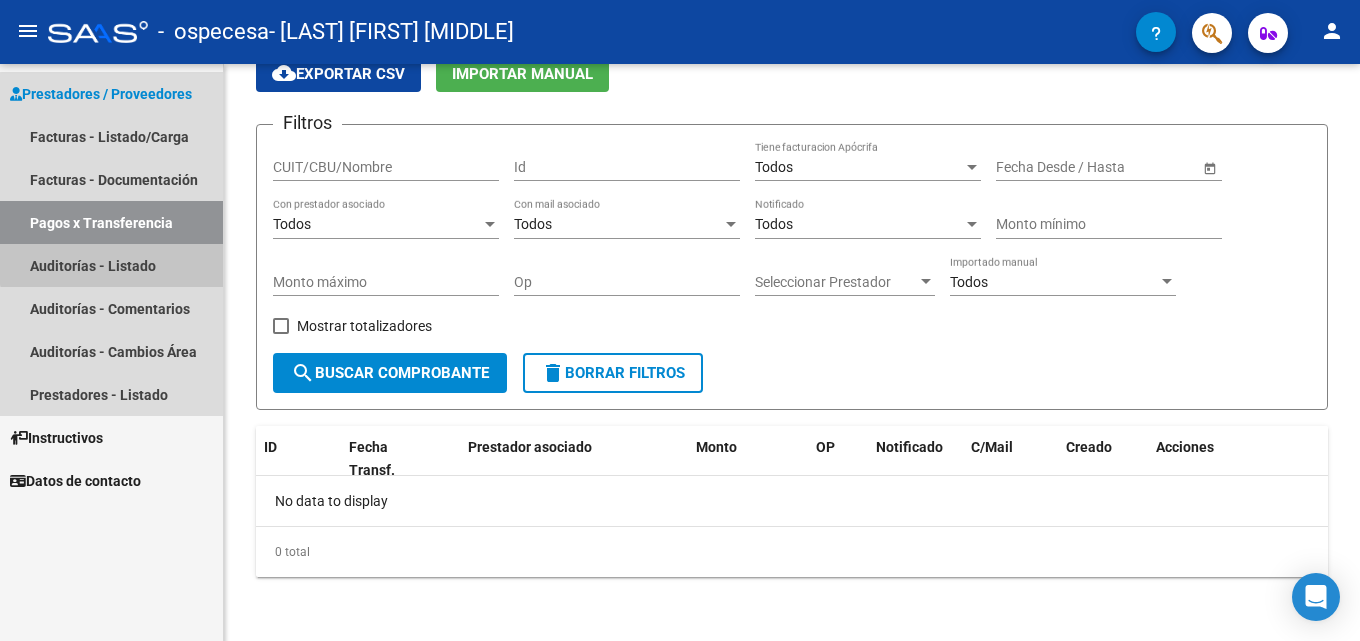 click on "Auditorías - Listado" at bounding box center [111, 265] 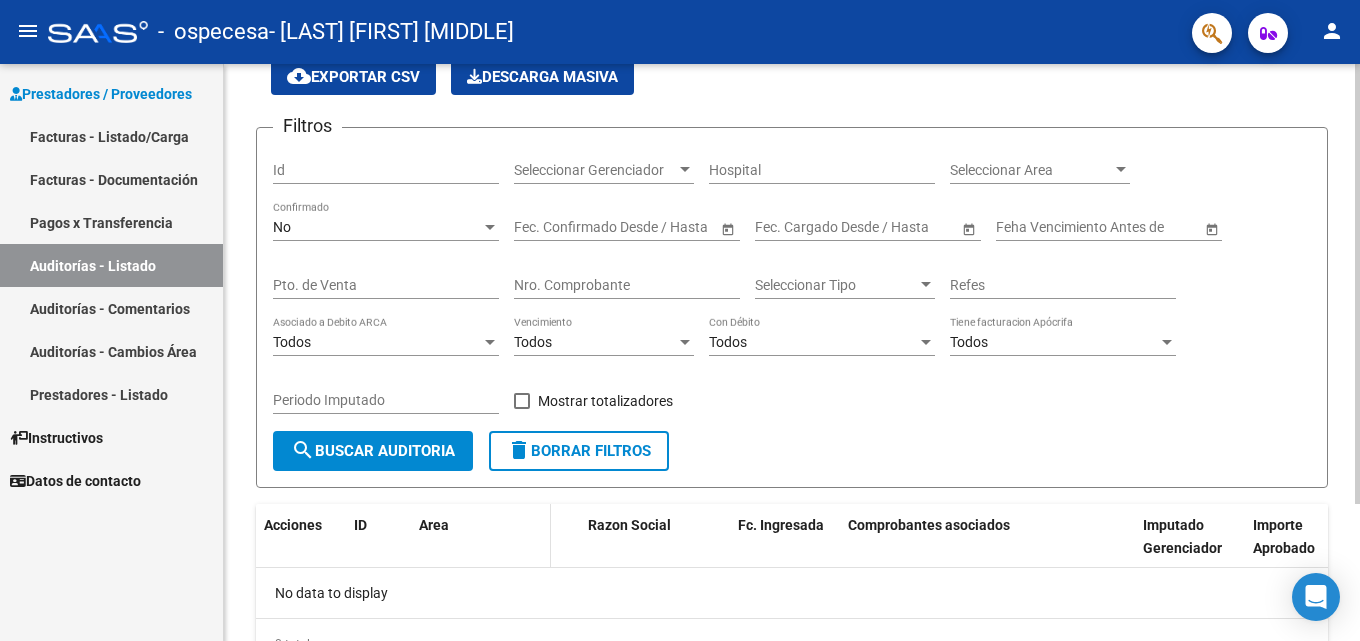 scroll, scrollTop: 180, scrollLeft: 0, axis: vertical 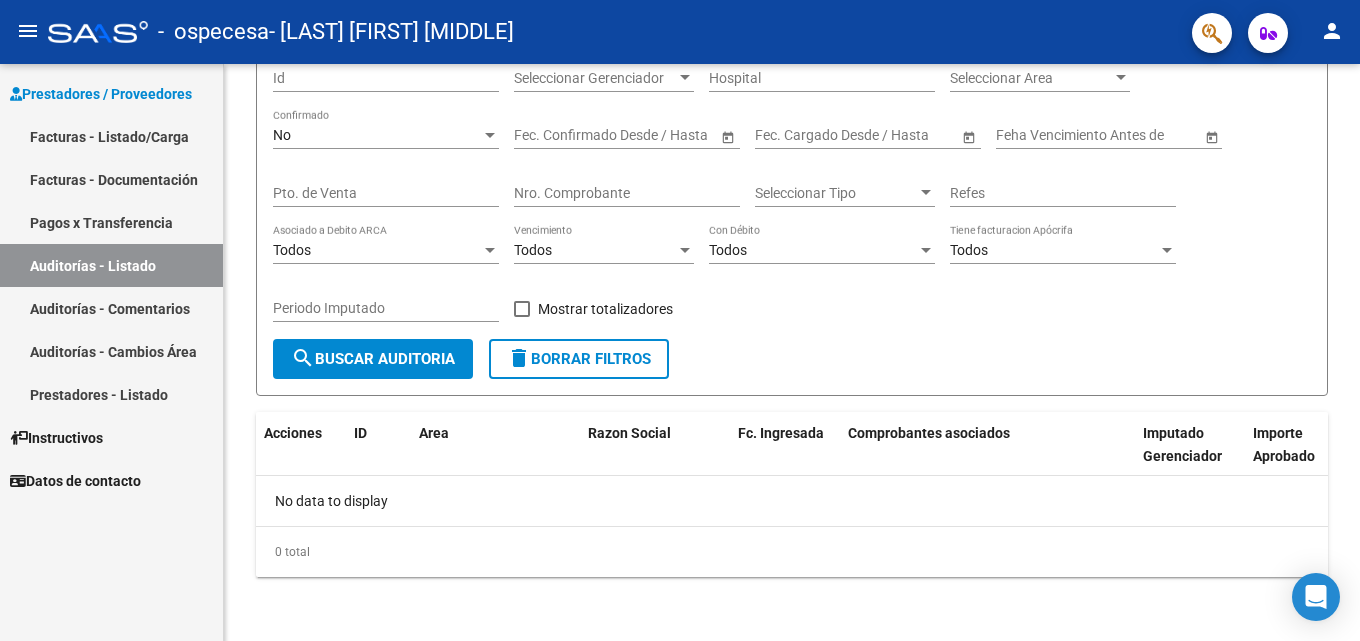 click on "Auditorías - Comentarios" at bounding box center (111, 308) 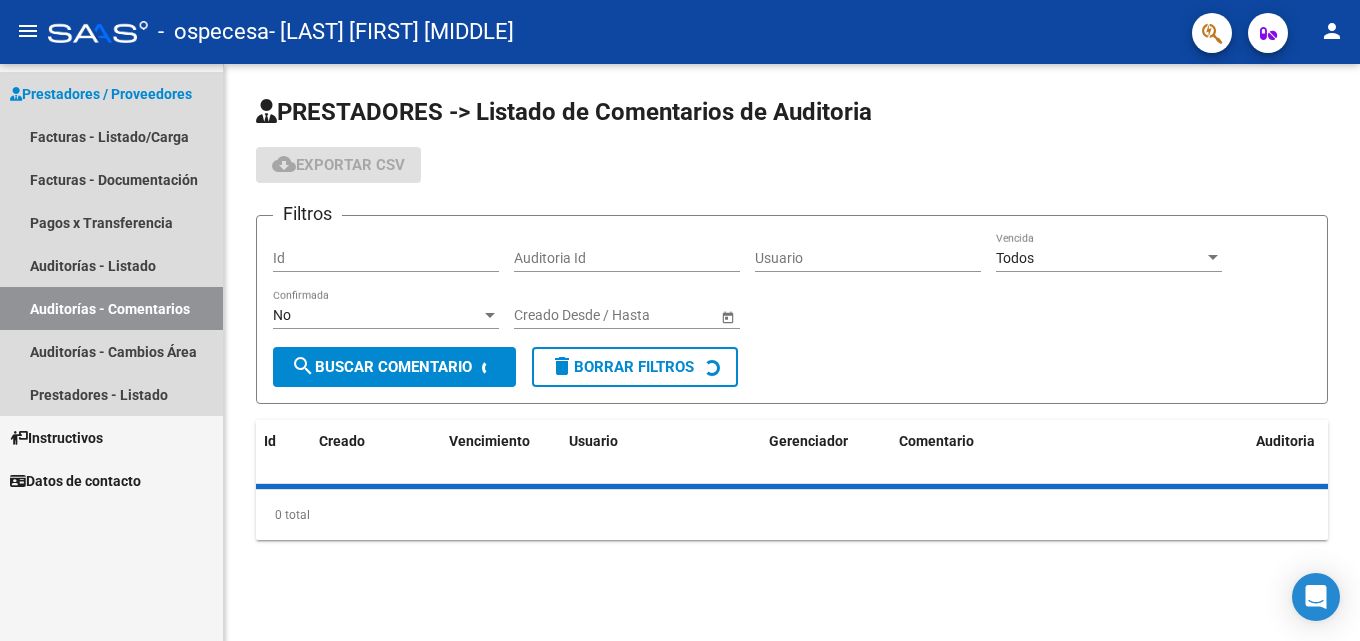 scroll, scrollTop: 0, scrollLeft: 0, axis: both 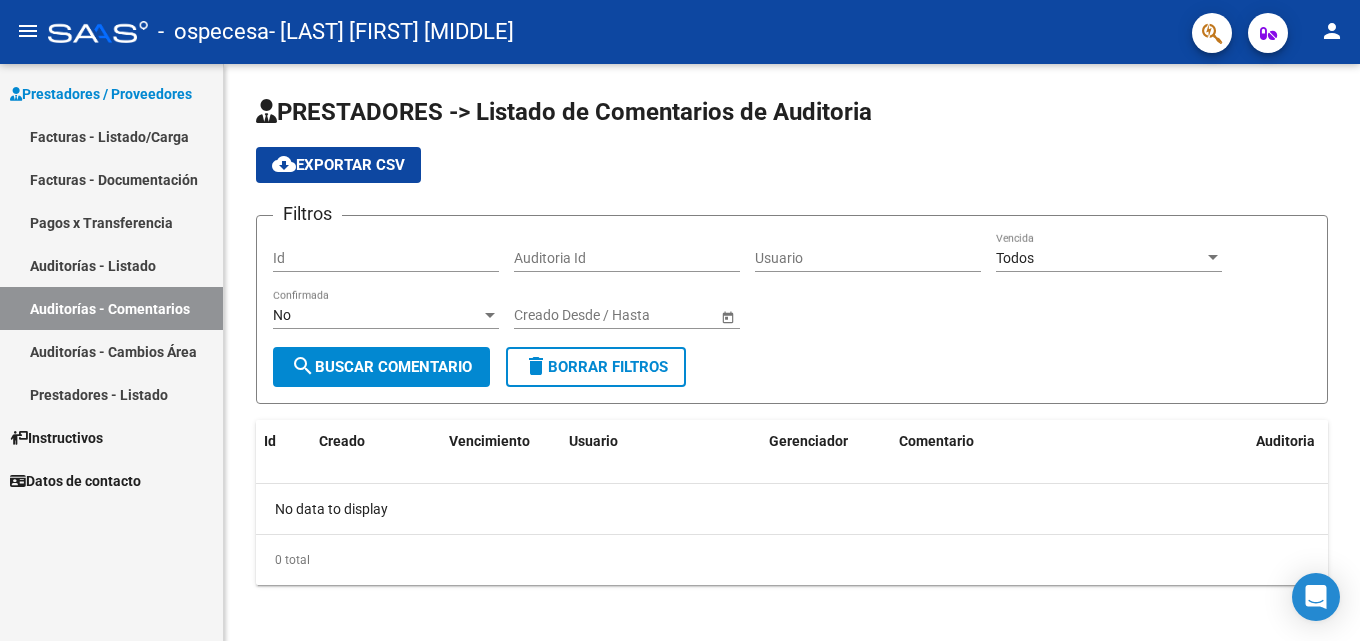 click on "Auditorías - Cambios Área" at bounding box center [111, 351] 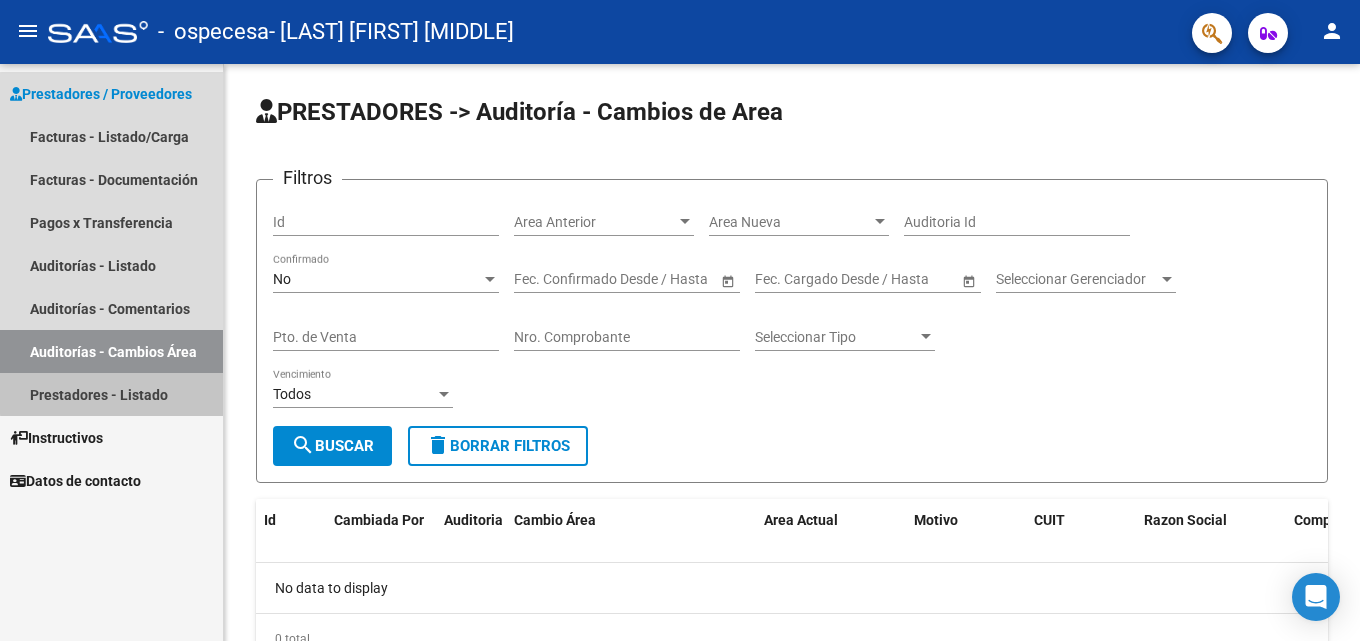 click on "Prestadores - Listado" at bounding box center (111, 394) 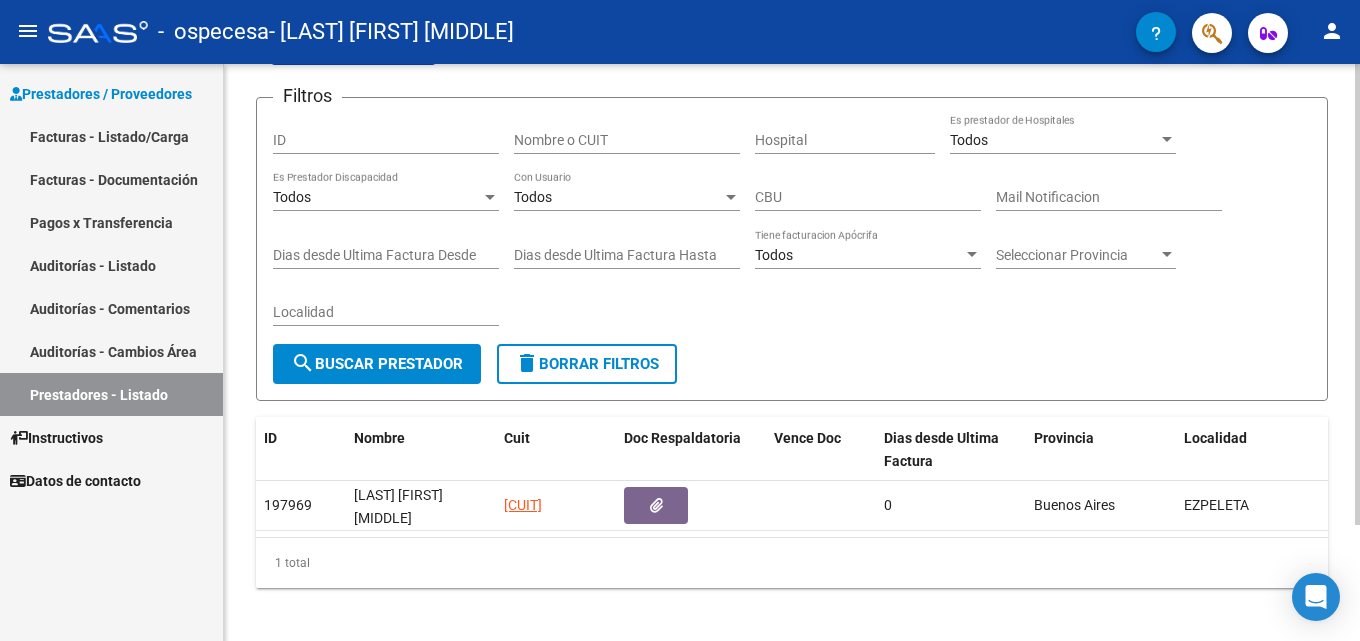 scroll, scrollTop: 145, scrollLeft: 0, axis: vertical 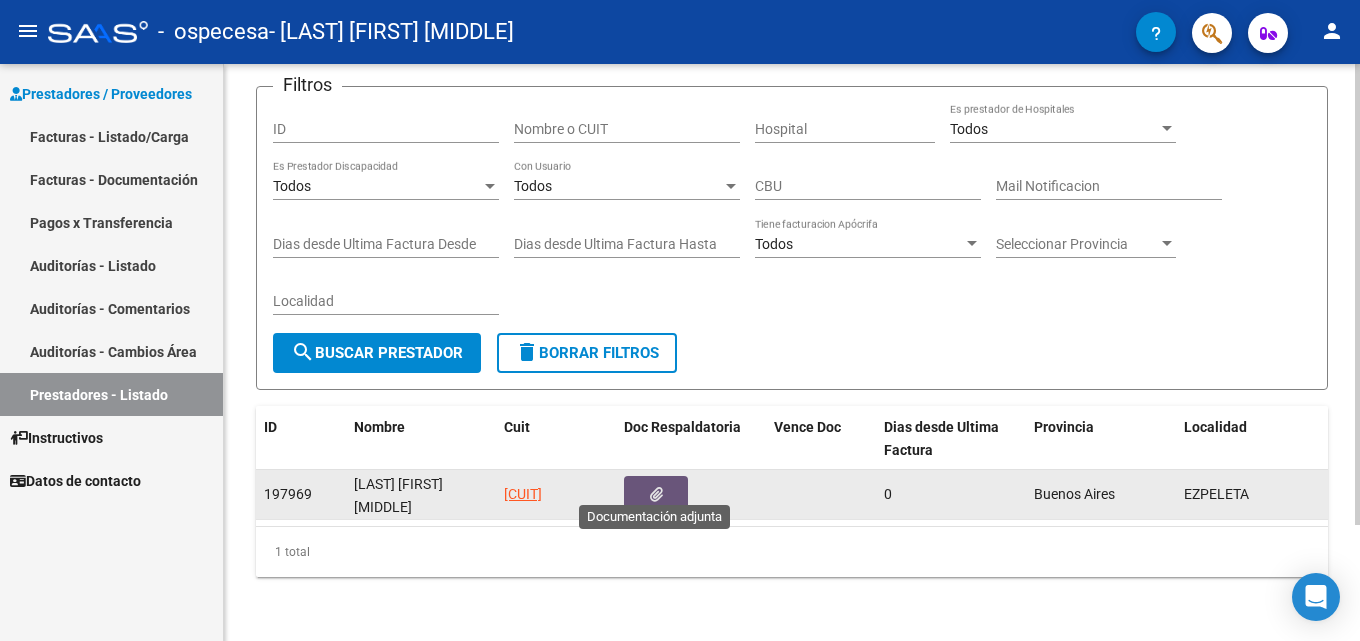 click 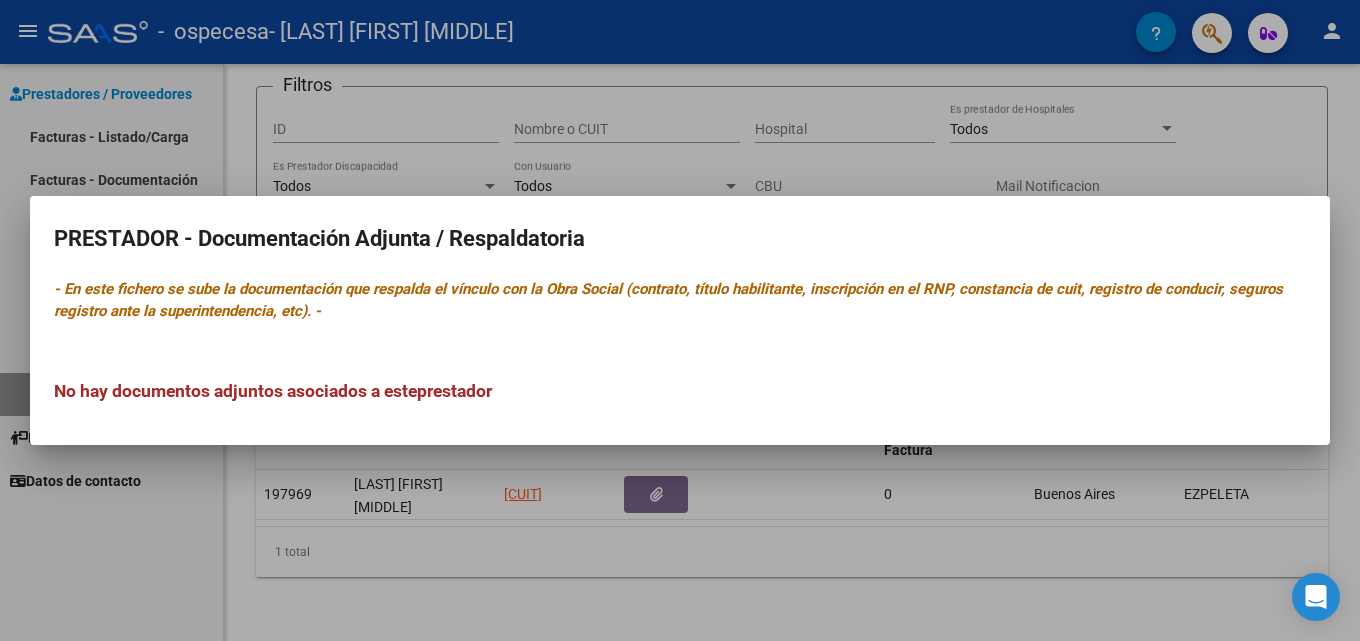 click at bounding box center [680, 320] 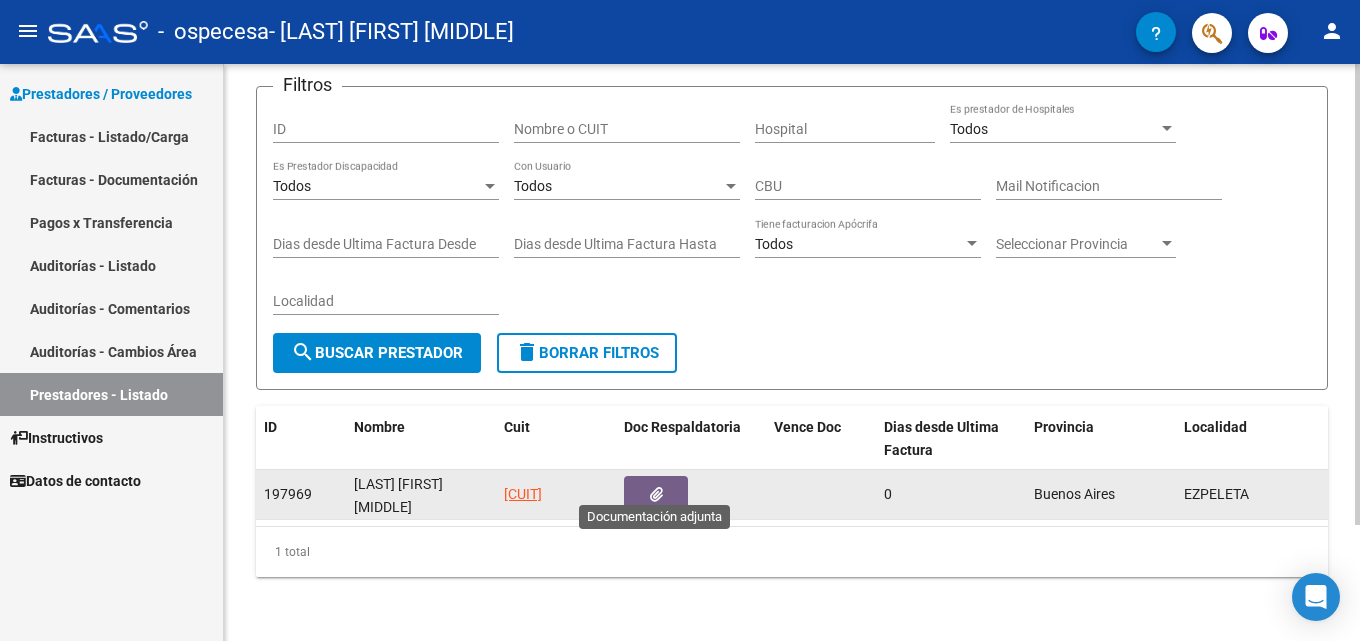 click 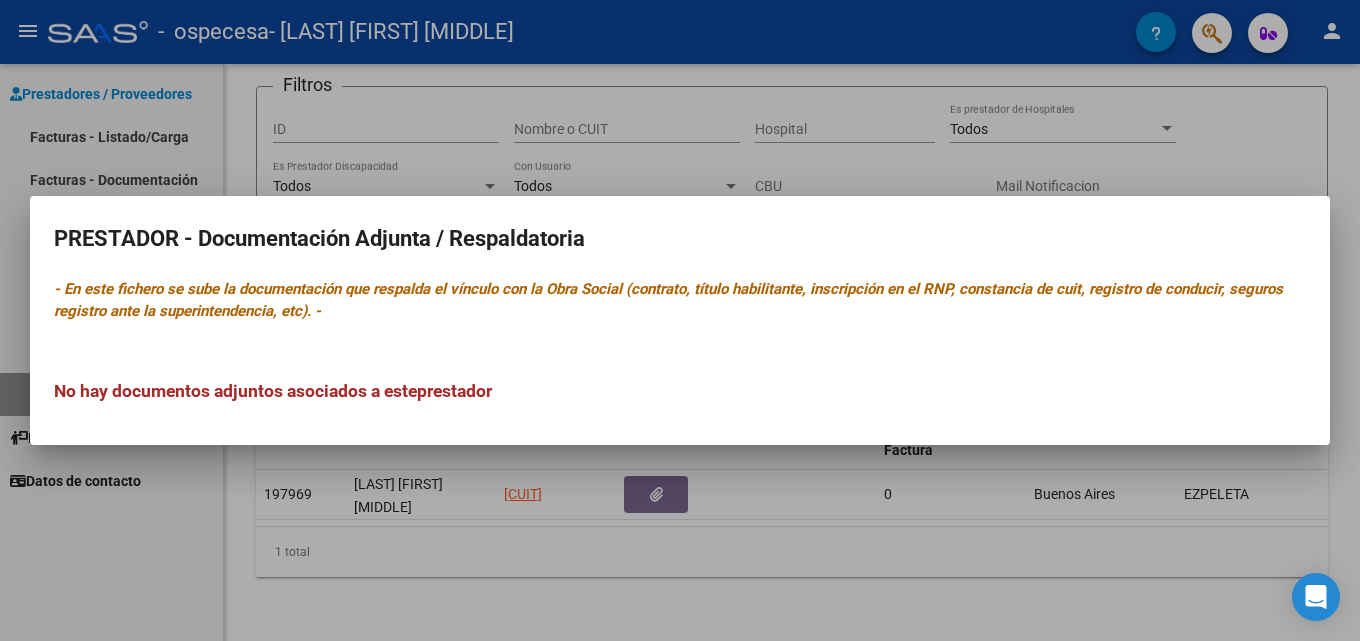 click at bounding box center (680, 320) 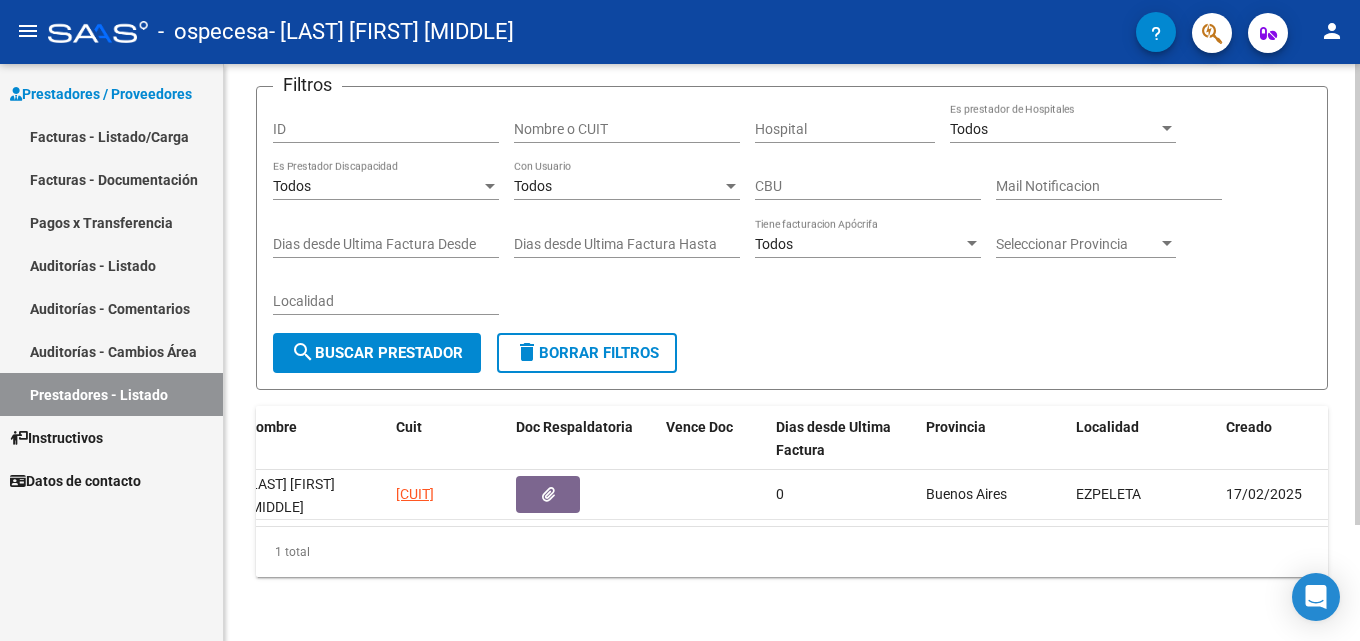 scroll, scrollTop: 0, scrollLeft: 0, axis: both 